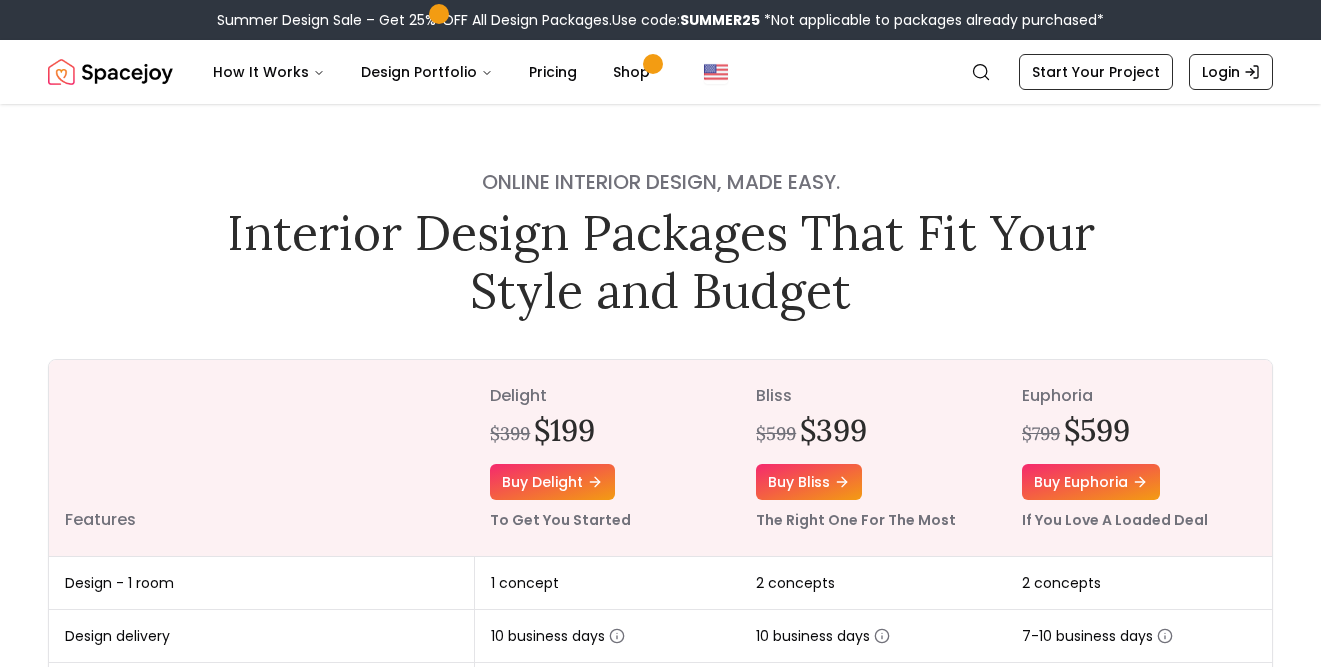 scroll, scrollTop: 0, scrollLeft: 0, axis: both 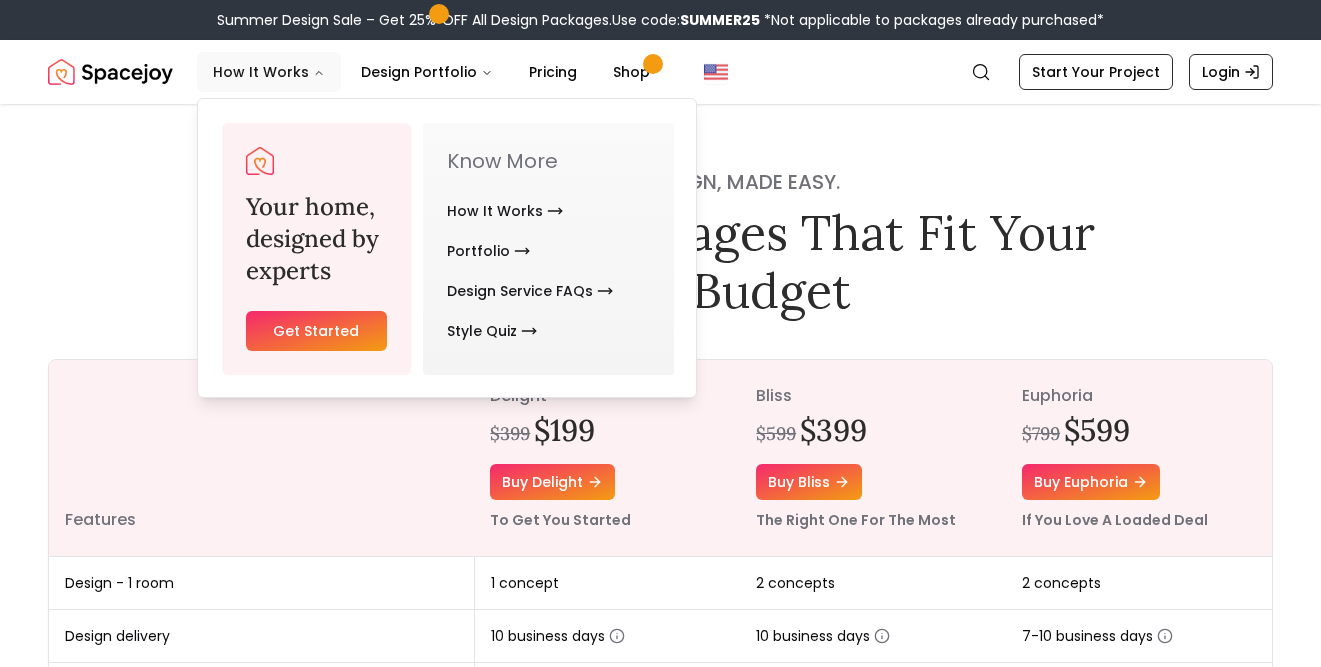 click on "How It Works" at bounding box center [269, 72] 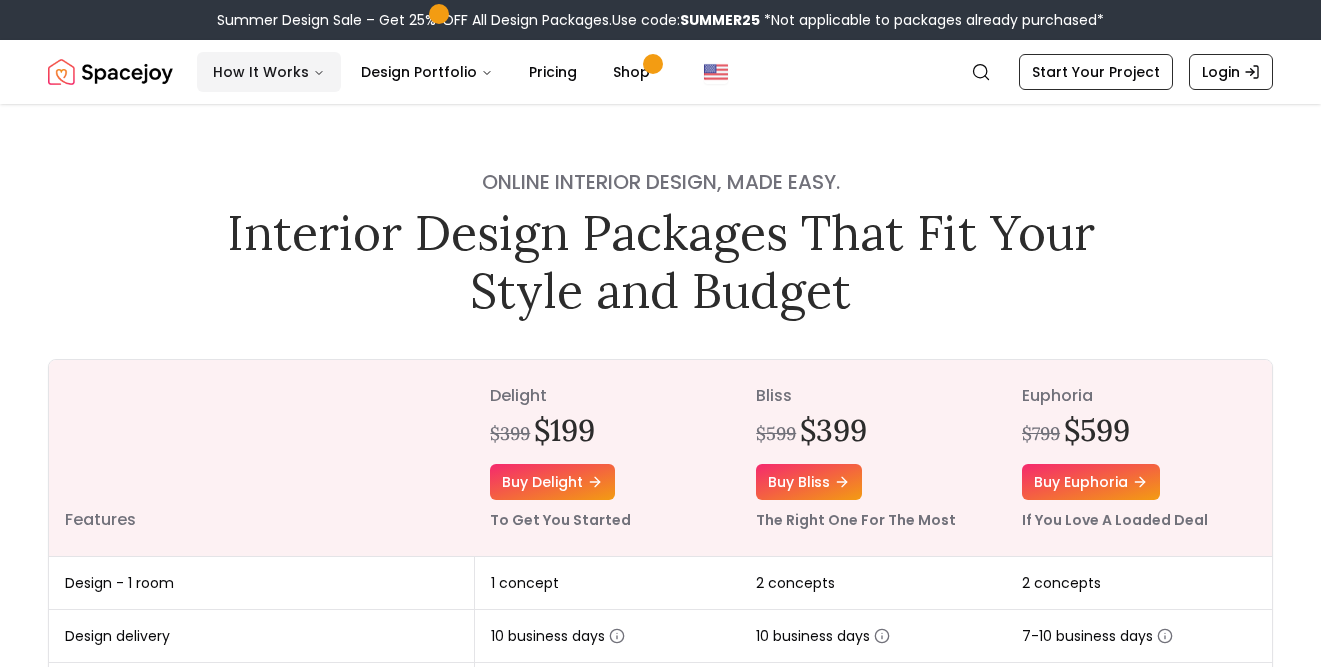 click on "How It Works" at bounding box center (269, 72) 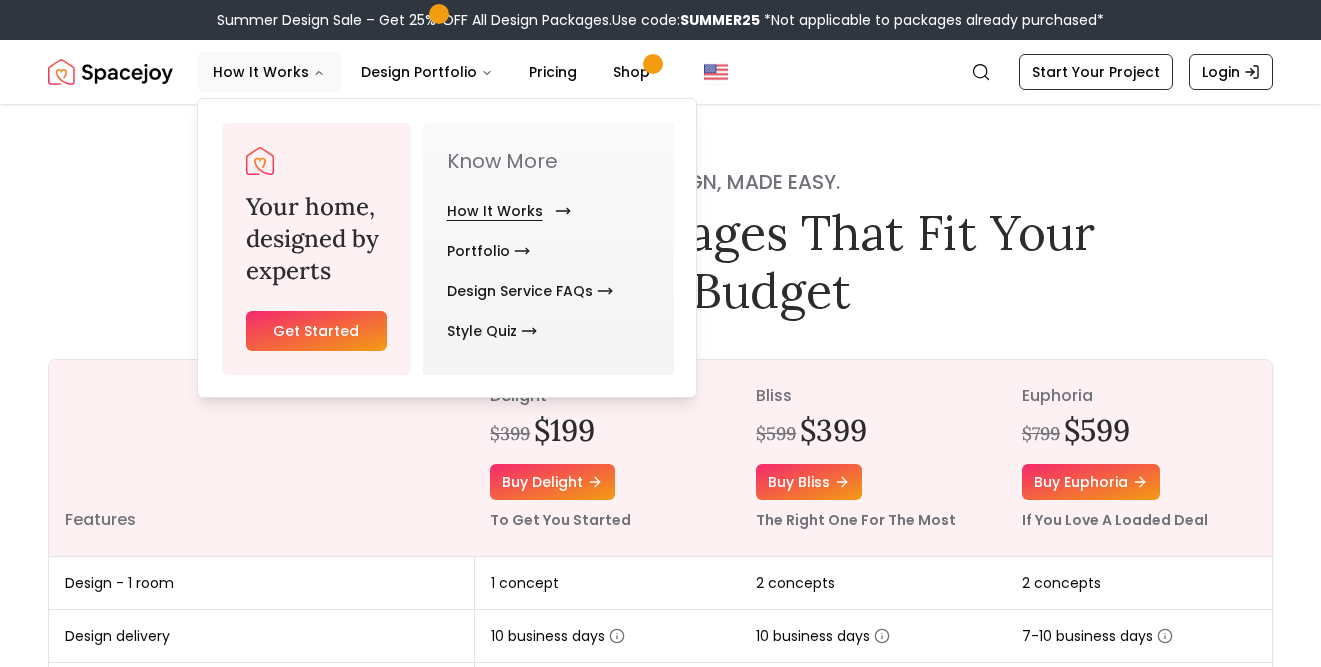 click on "How It Works" at bounding box center (505, 211) 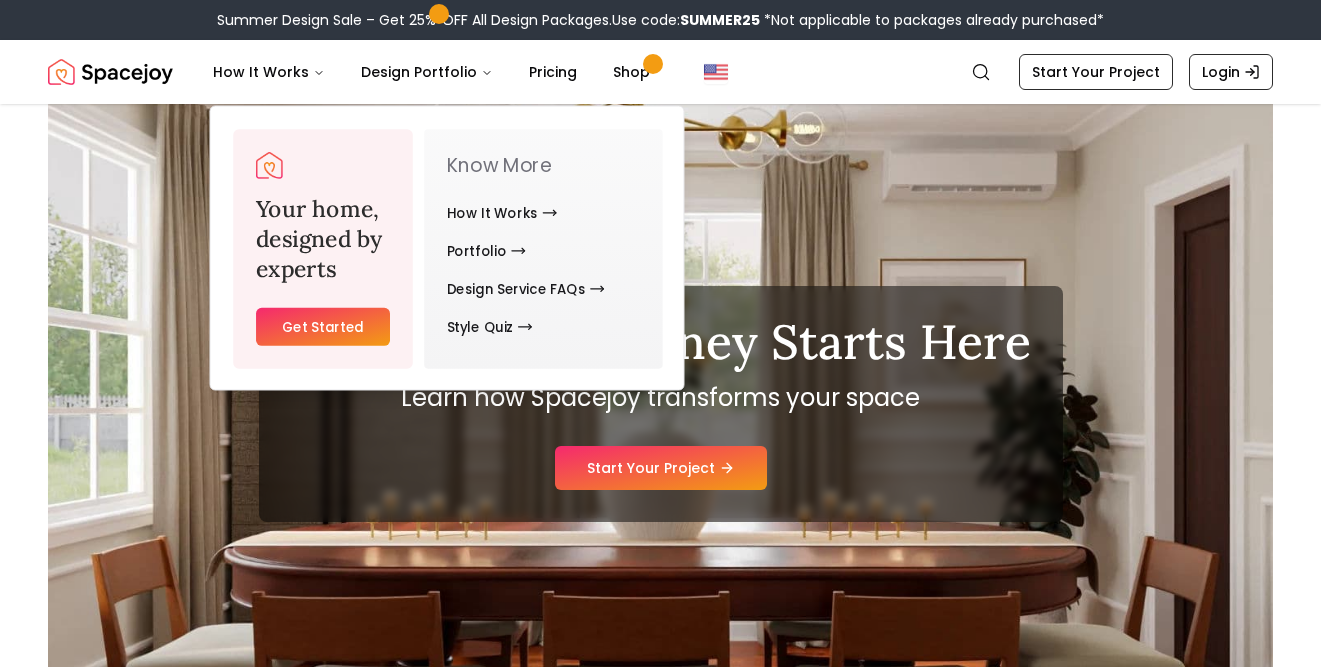 click on "Your Design Journey Starts Here Learn how Spacejoy transforms your space Start Your Project" at bounding box center (660, 404) 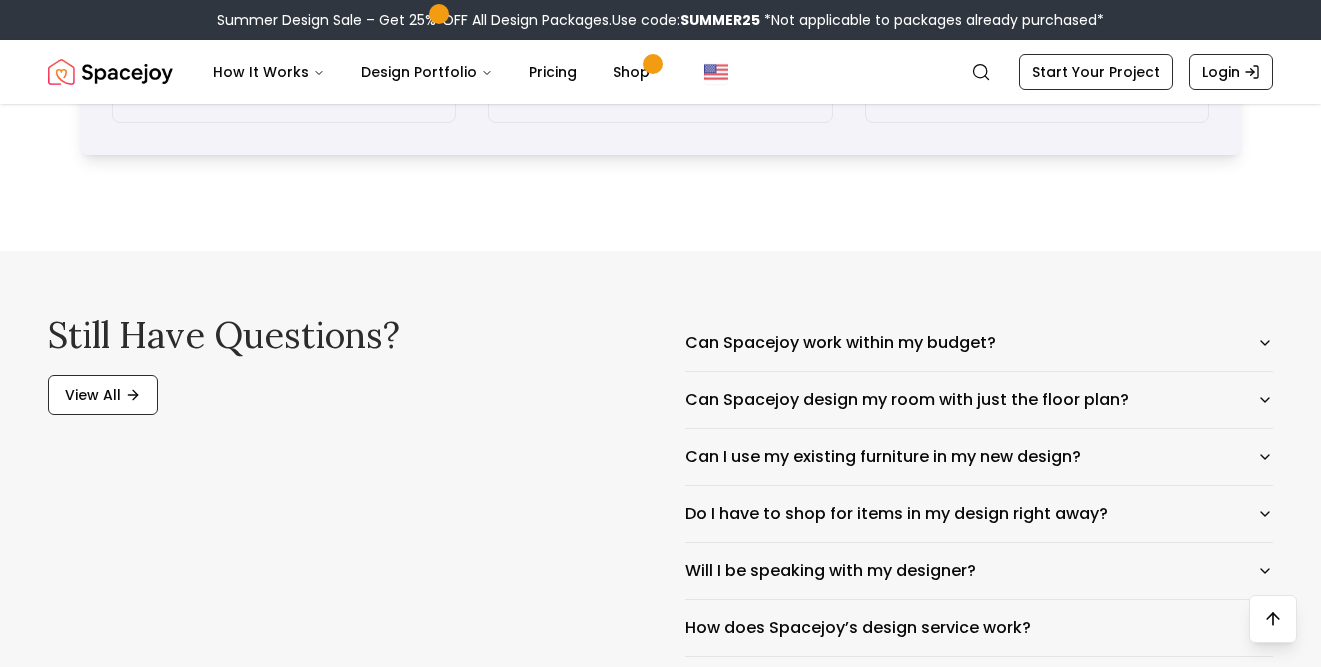 scroll, scrollTop: 3200, scrollLeft: 0, axis: vertical 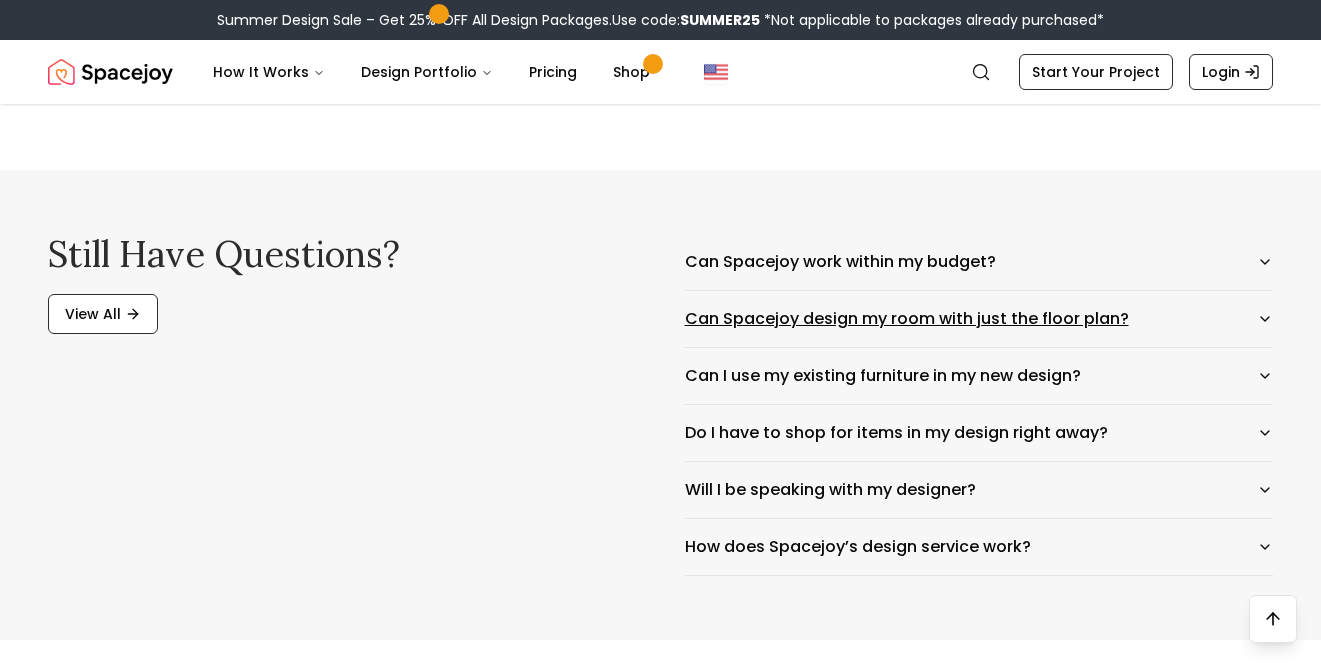 click 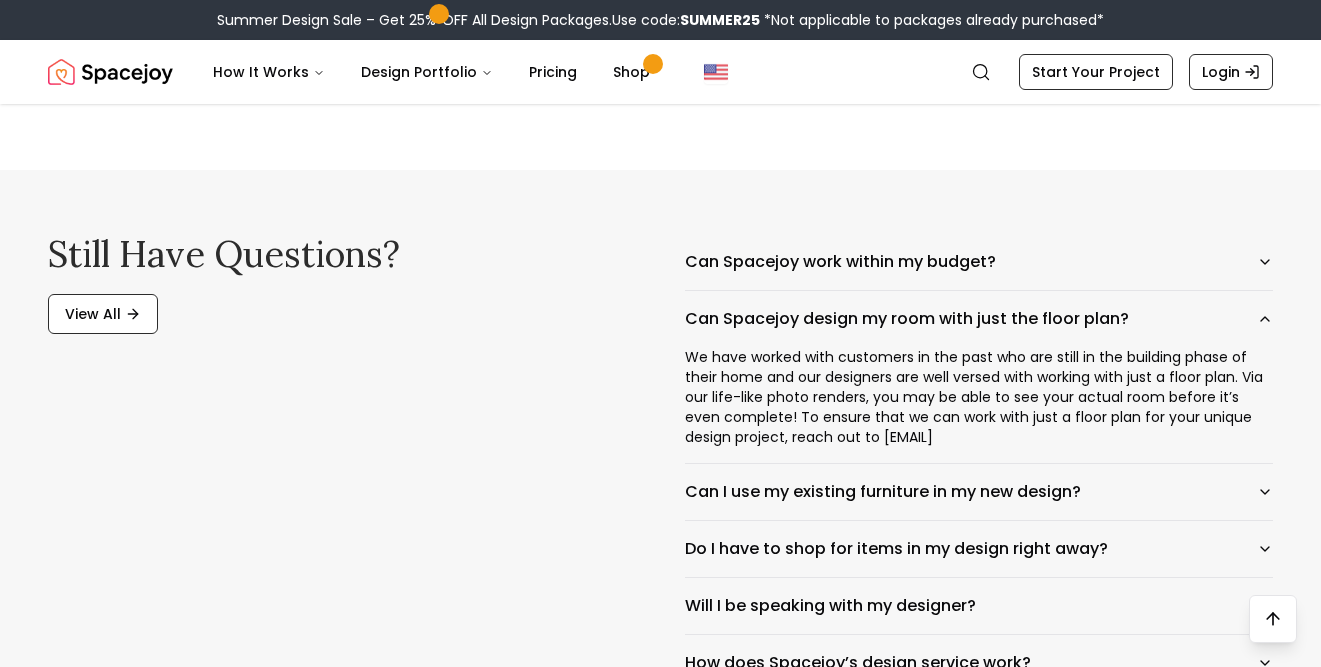 scroll, scrollTop: 3300, scrollLeft: 0, axis: vertical 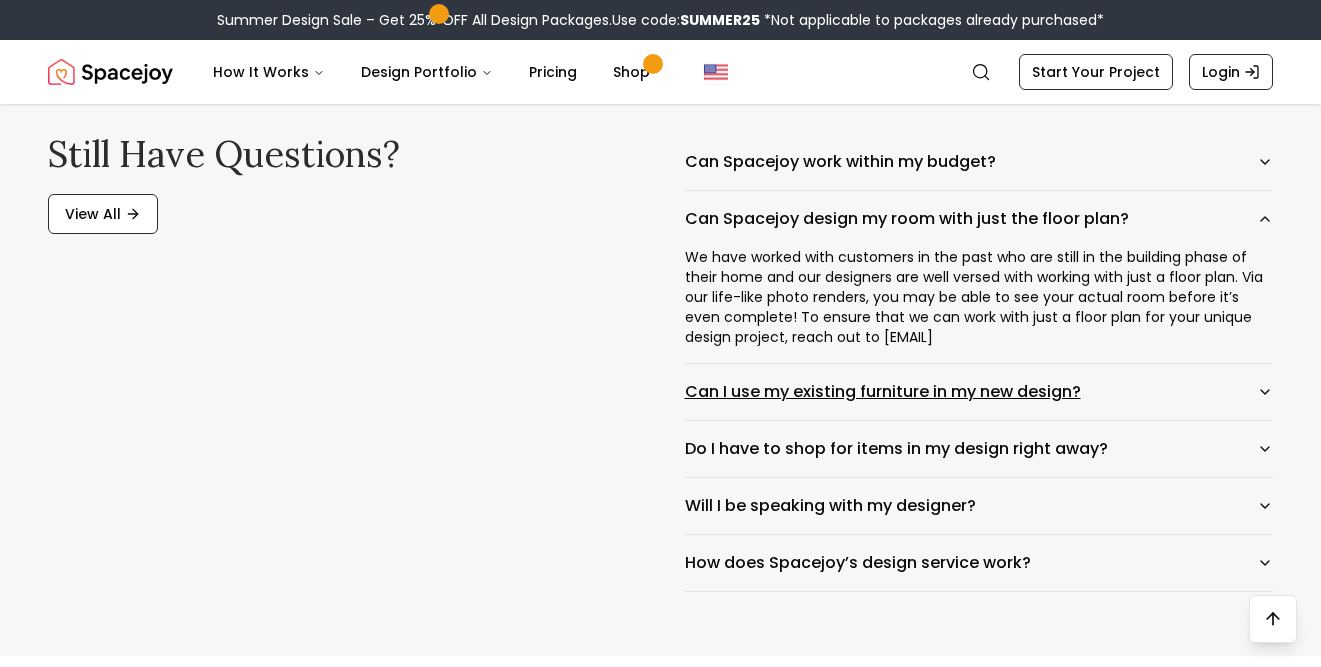 click on "Can I use my existing furniture in my new design?" at bounding box center [979, 392] 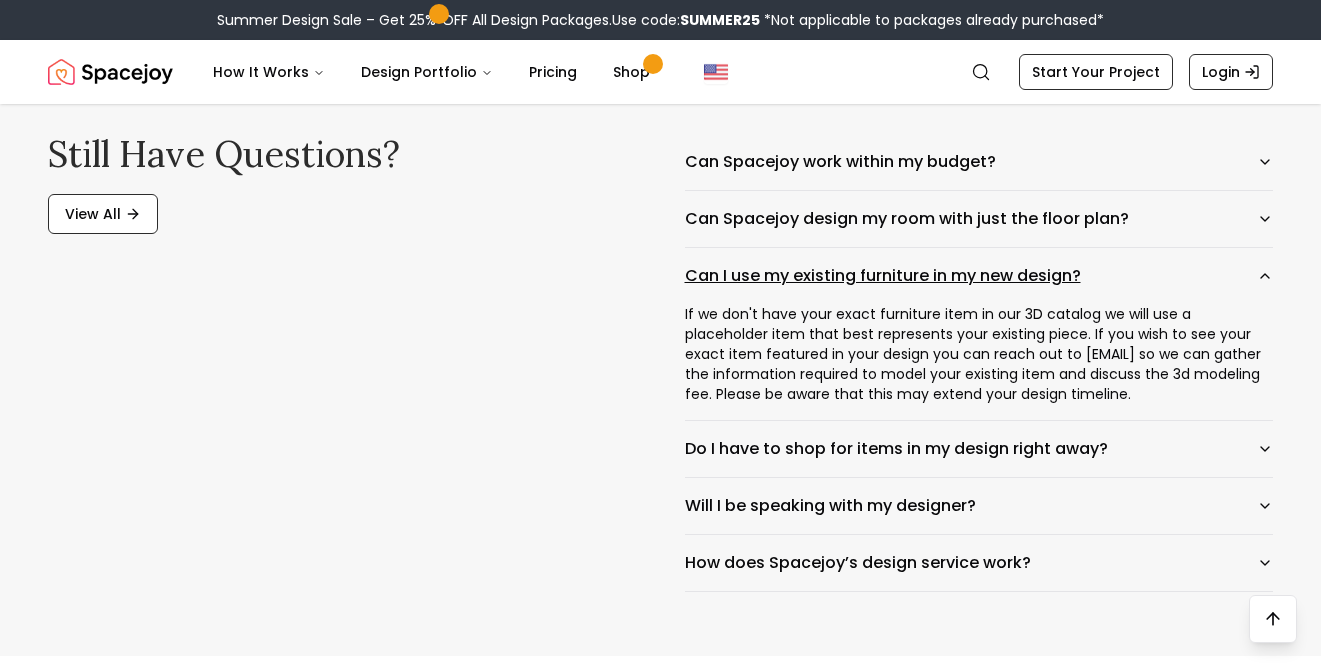 click 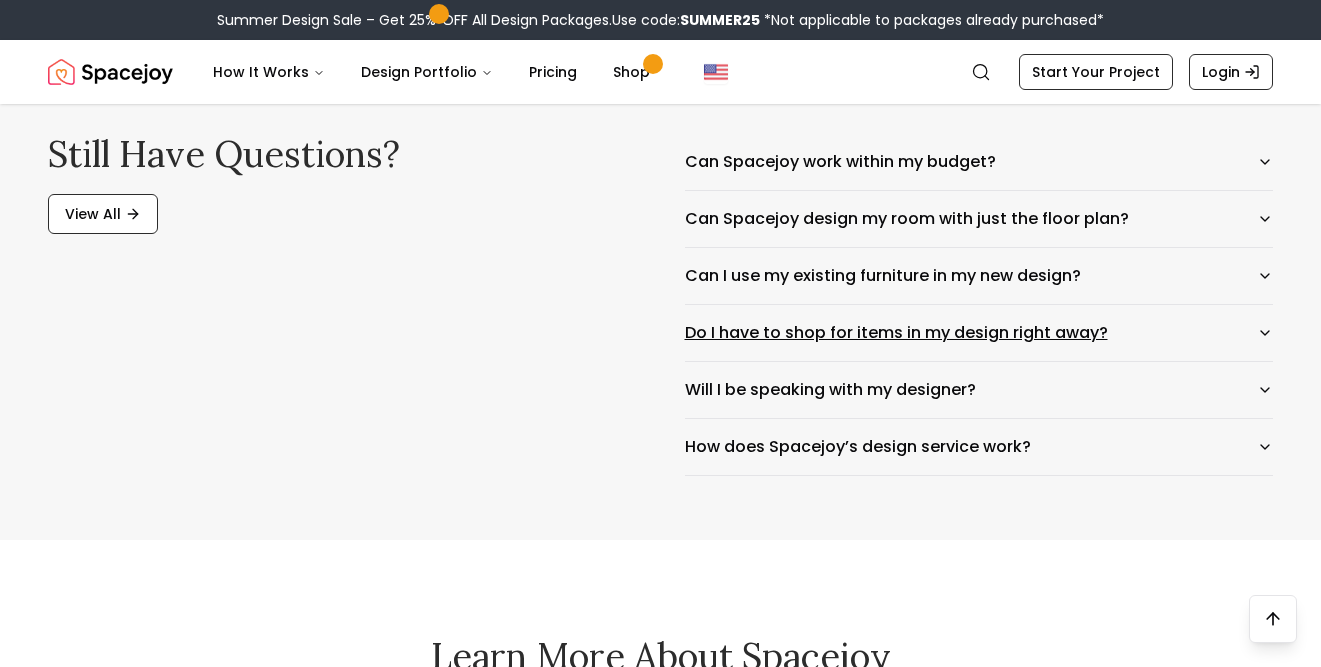 click 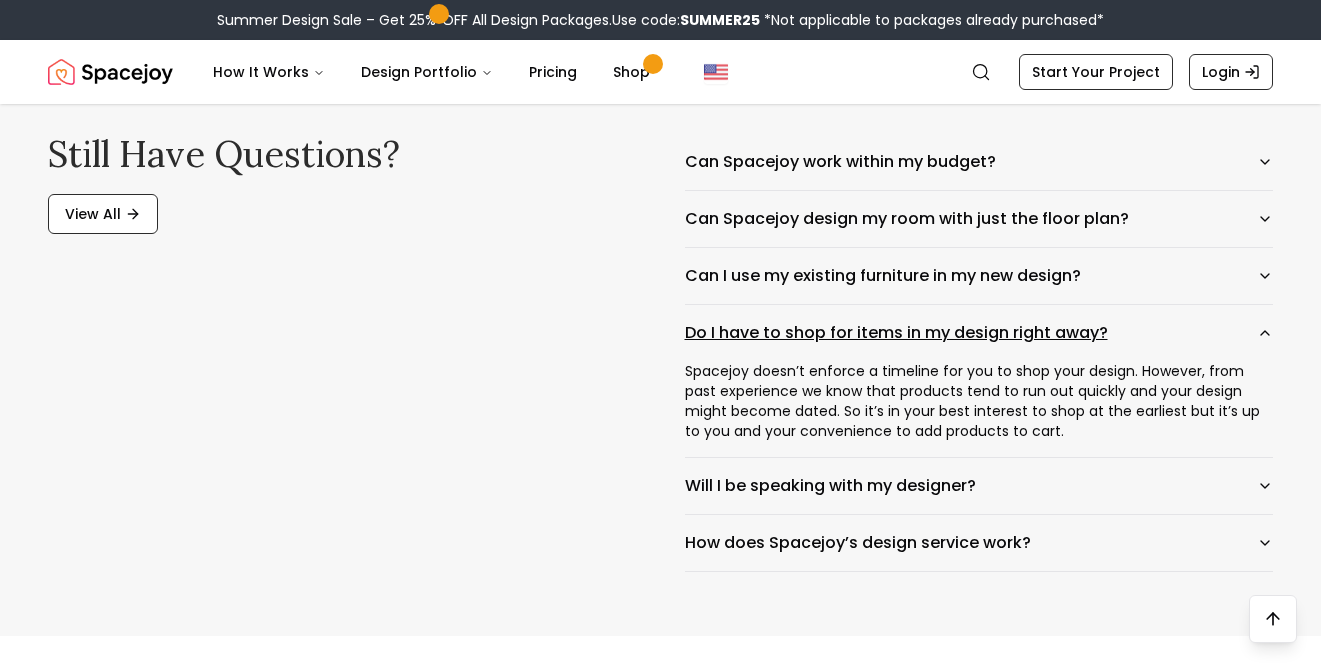 click 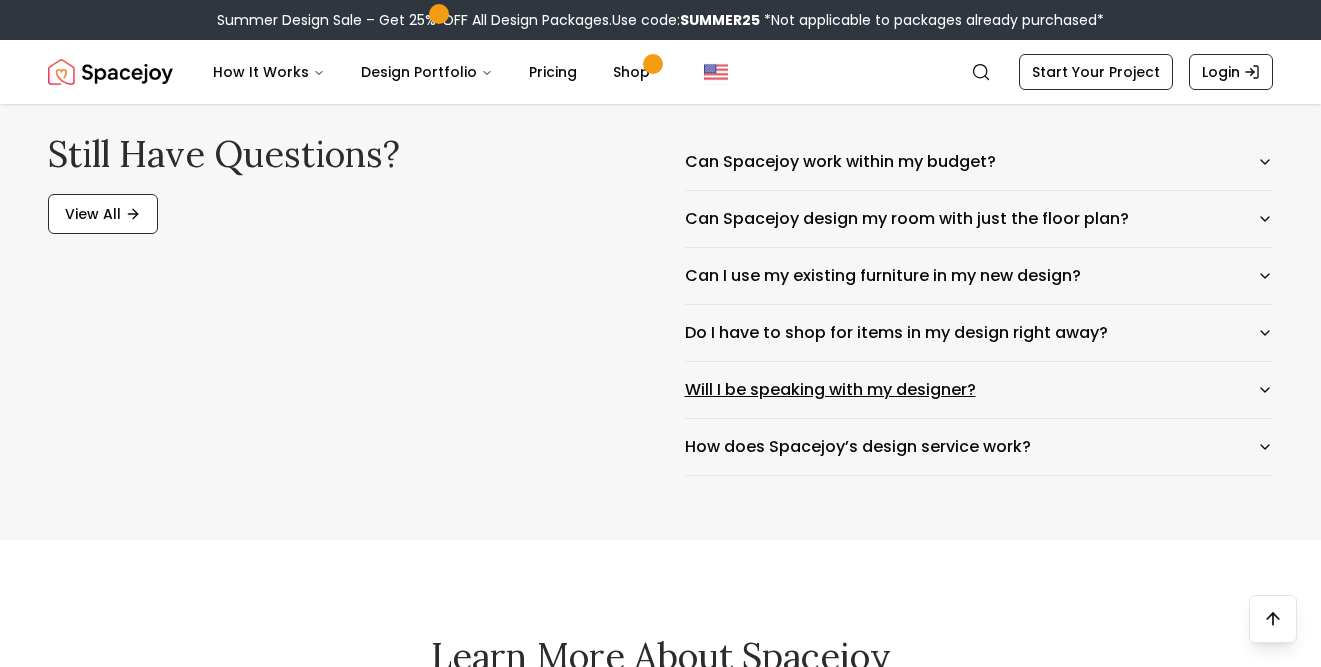 click 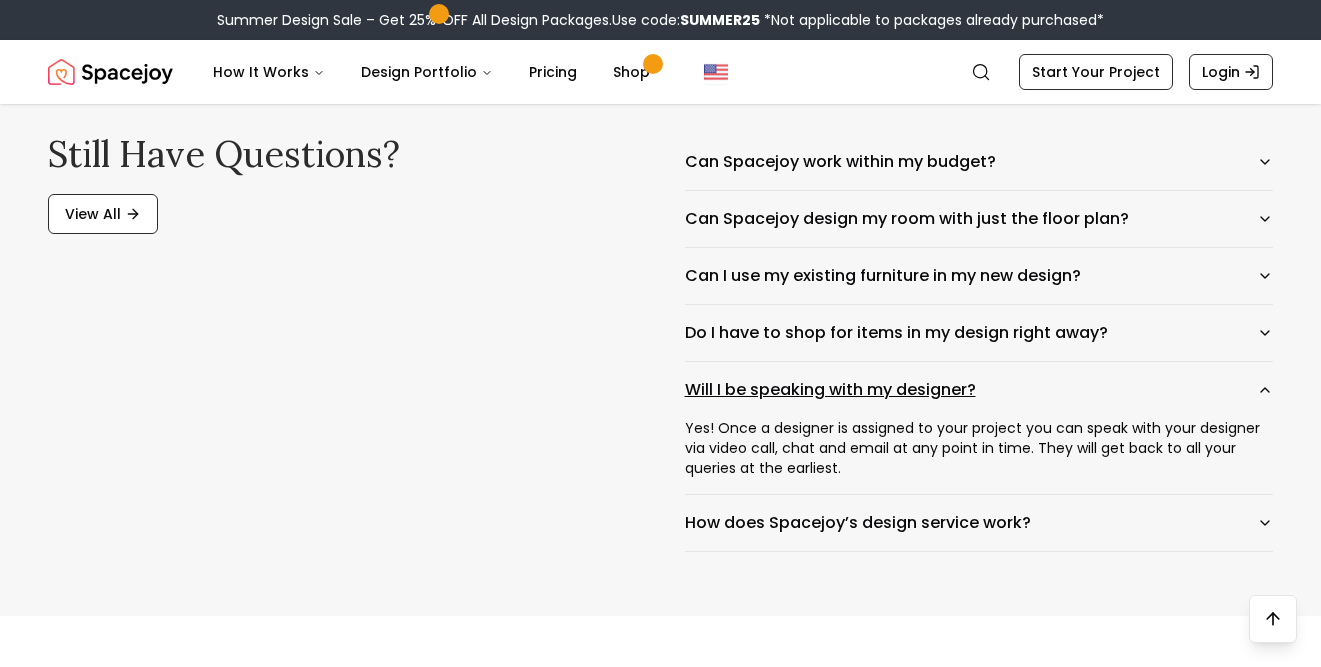 click on "Will I be speaking with my designer?" at bounding box center (979, 390) 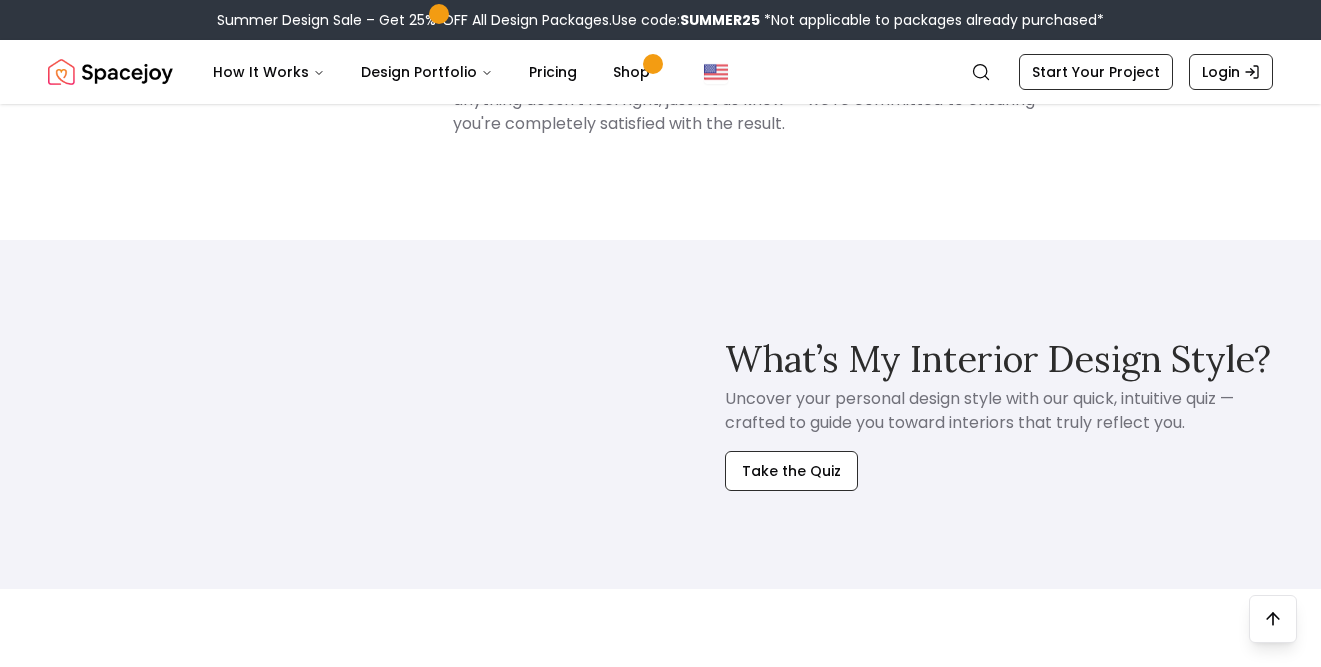 scroll, scrollTop: 4300, scrollLeft: 0, axis: vertical 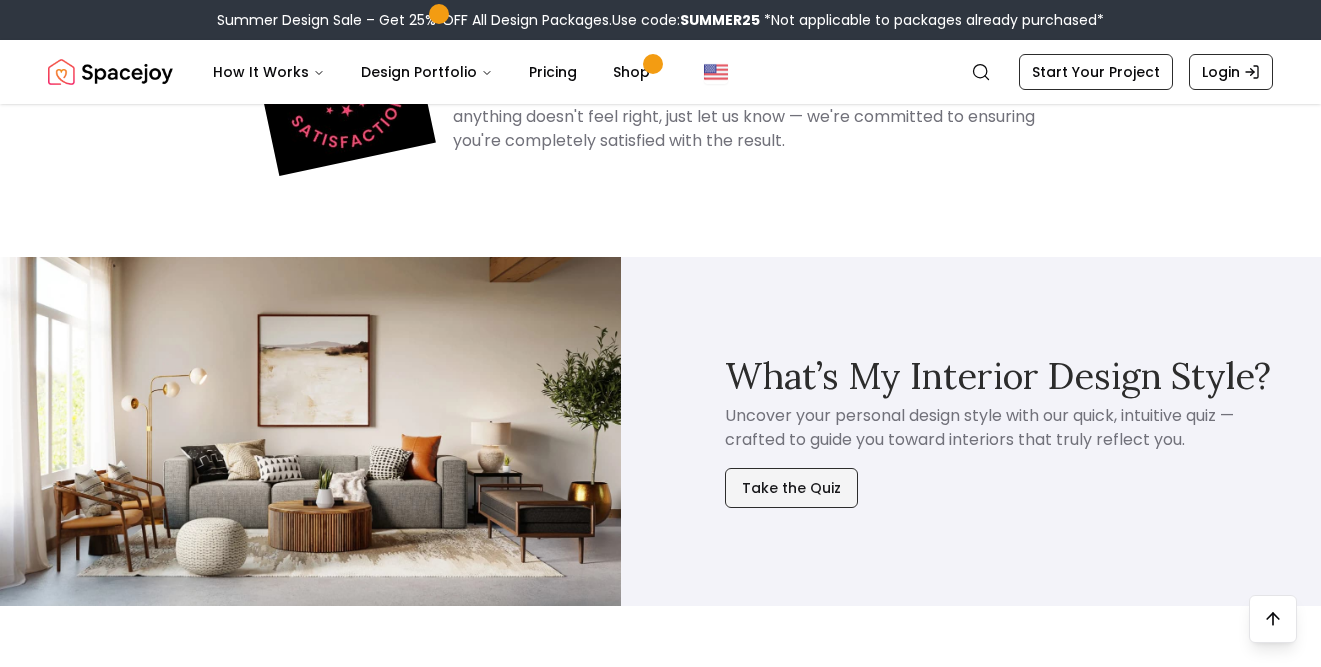 click on "Take the Quiz" at bounding box center [791, 488] 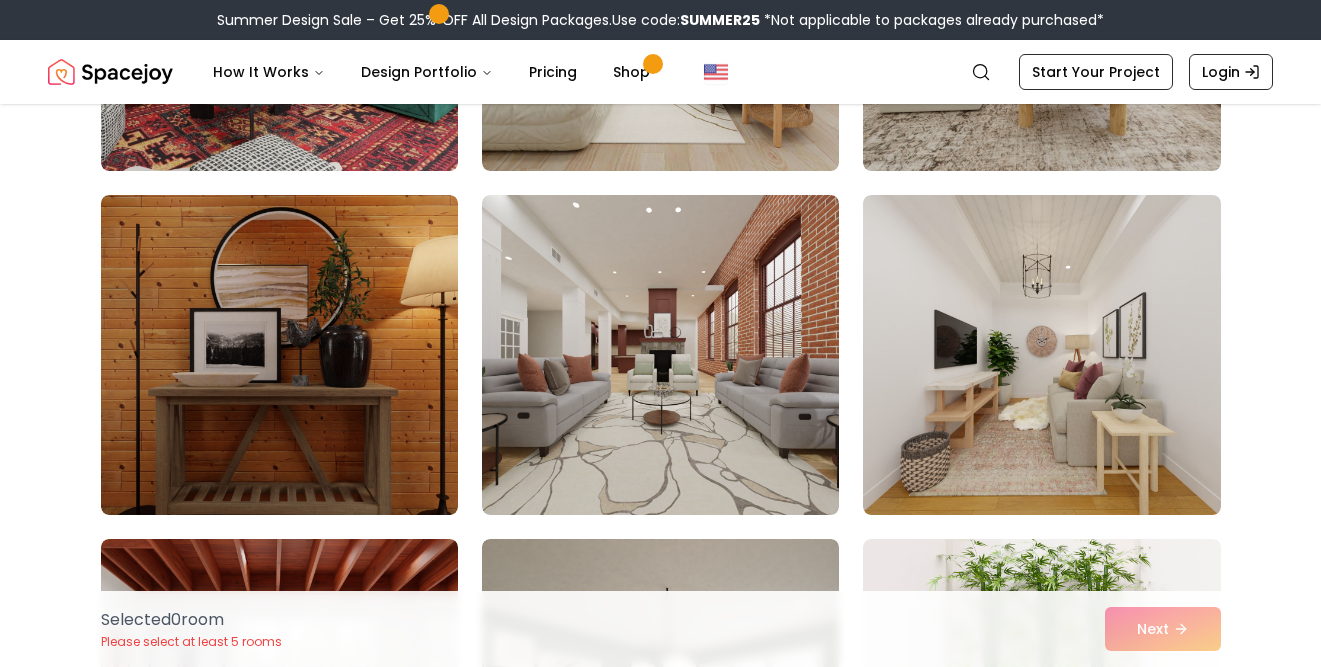 scroll, scrollTop: 800, scrollLeft: 0, axis: vertical 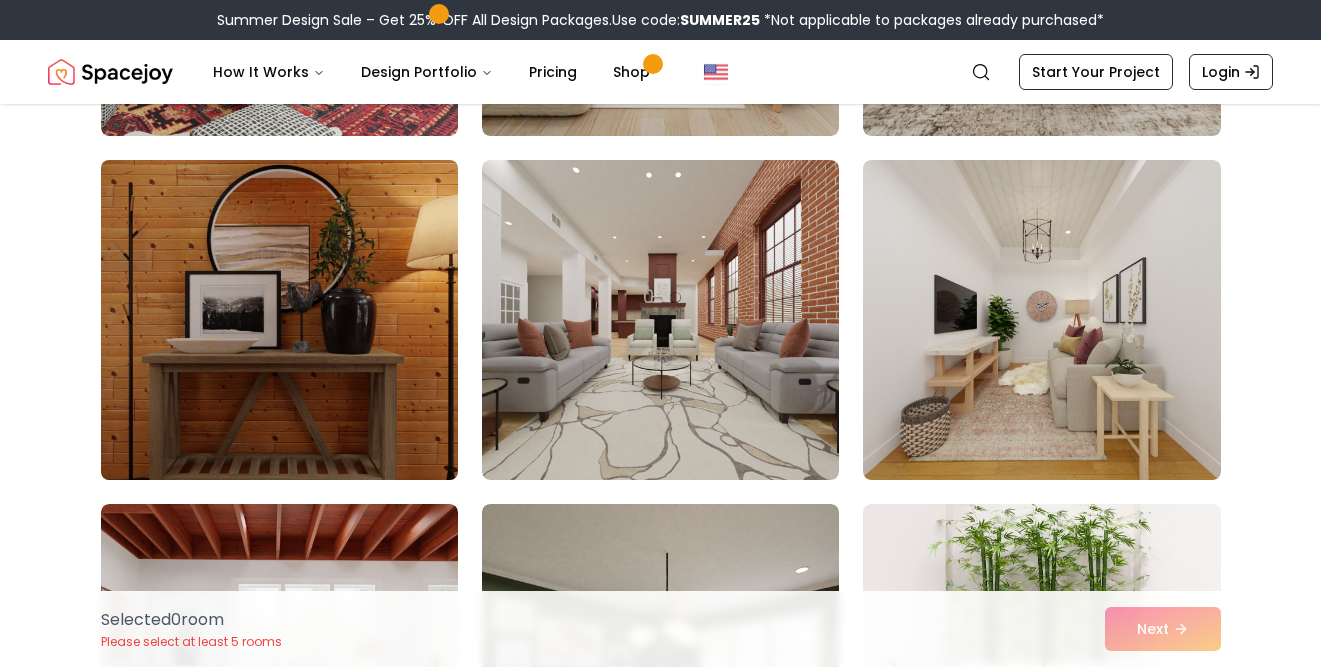 click at bounding box center [279, 320] 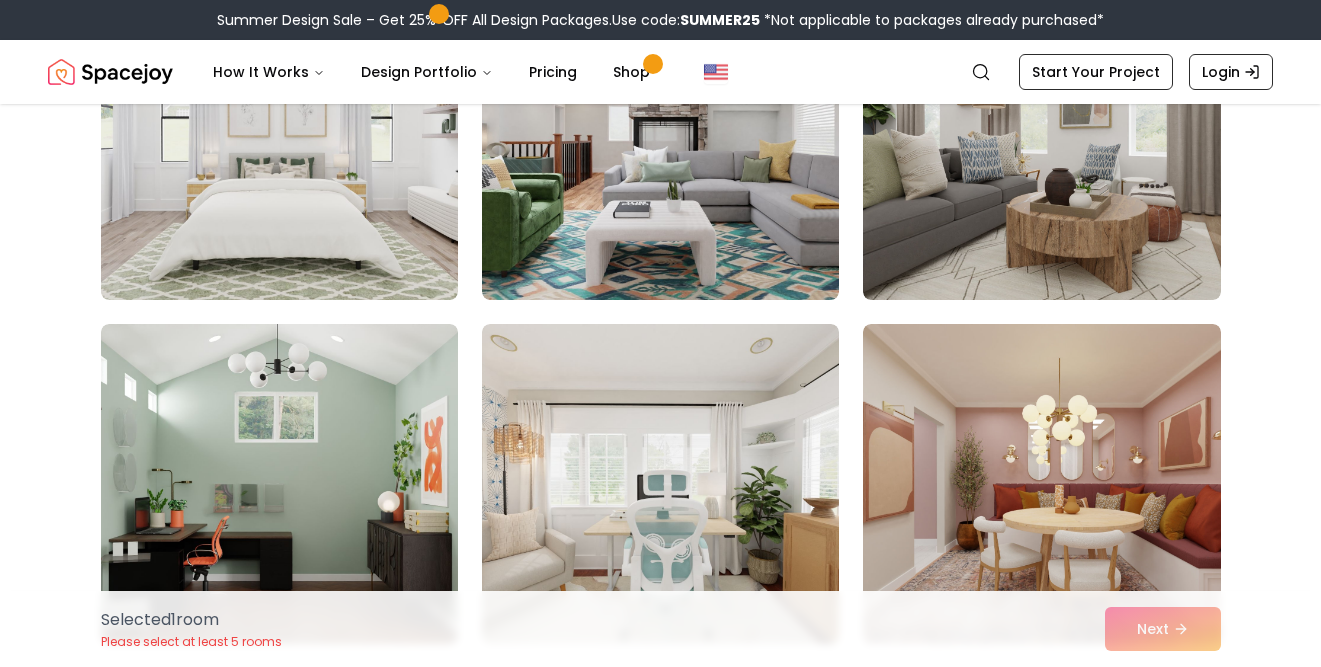 scroll, scrollTop: 1700, scrollLeft: 0, axis: vertical 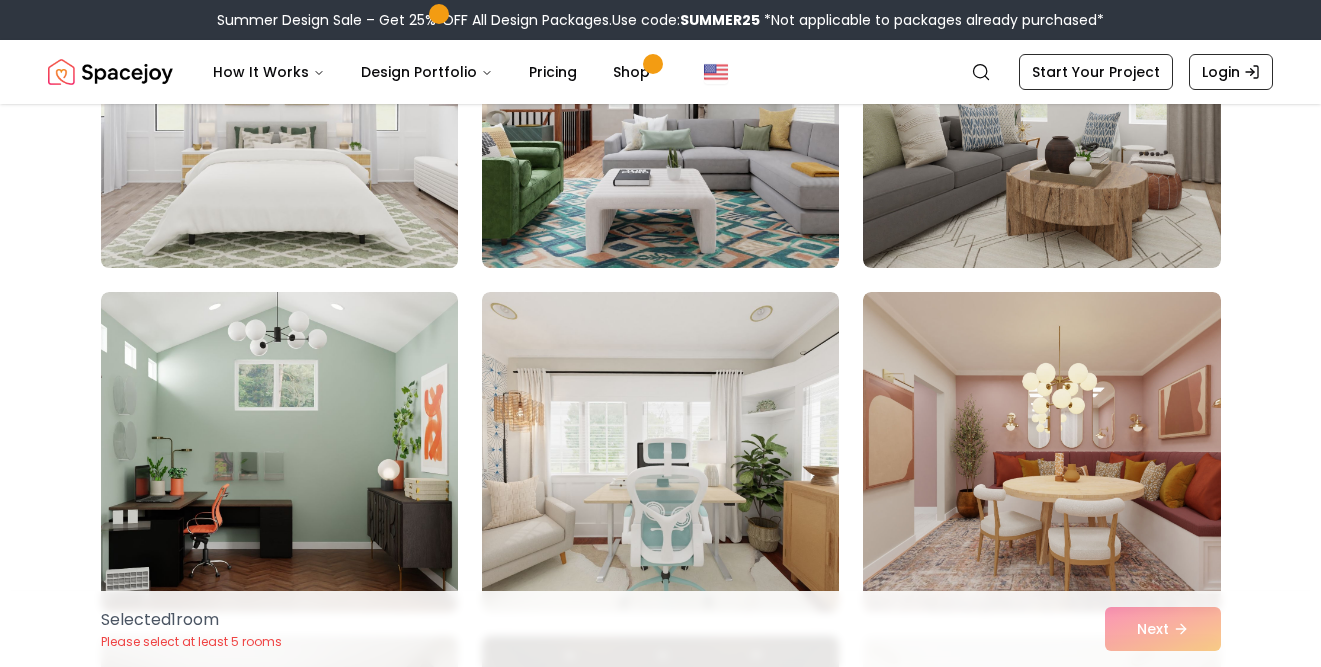 click at bounding box center (279, 108) 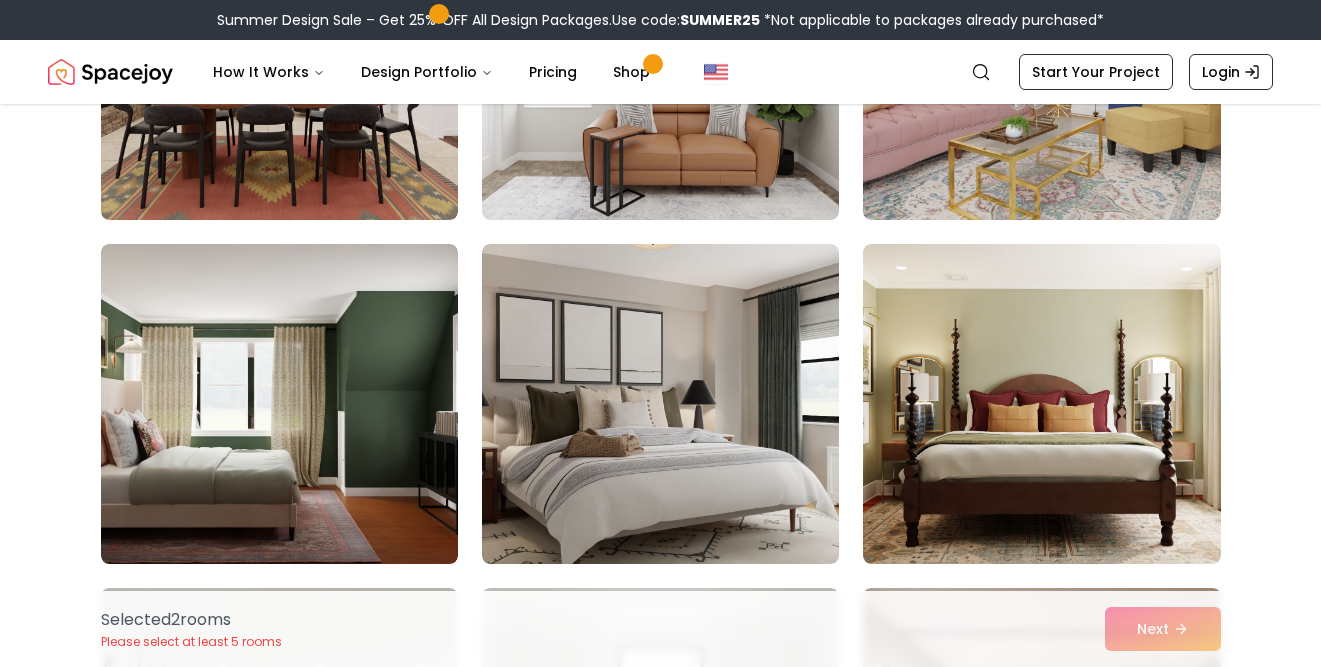 scroll, scrollTop: 2800, scrollLeft: 0, axis: vertical 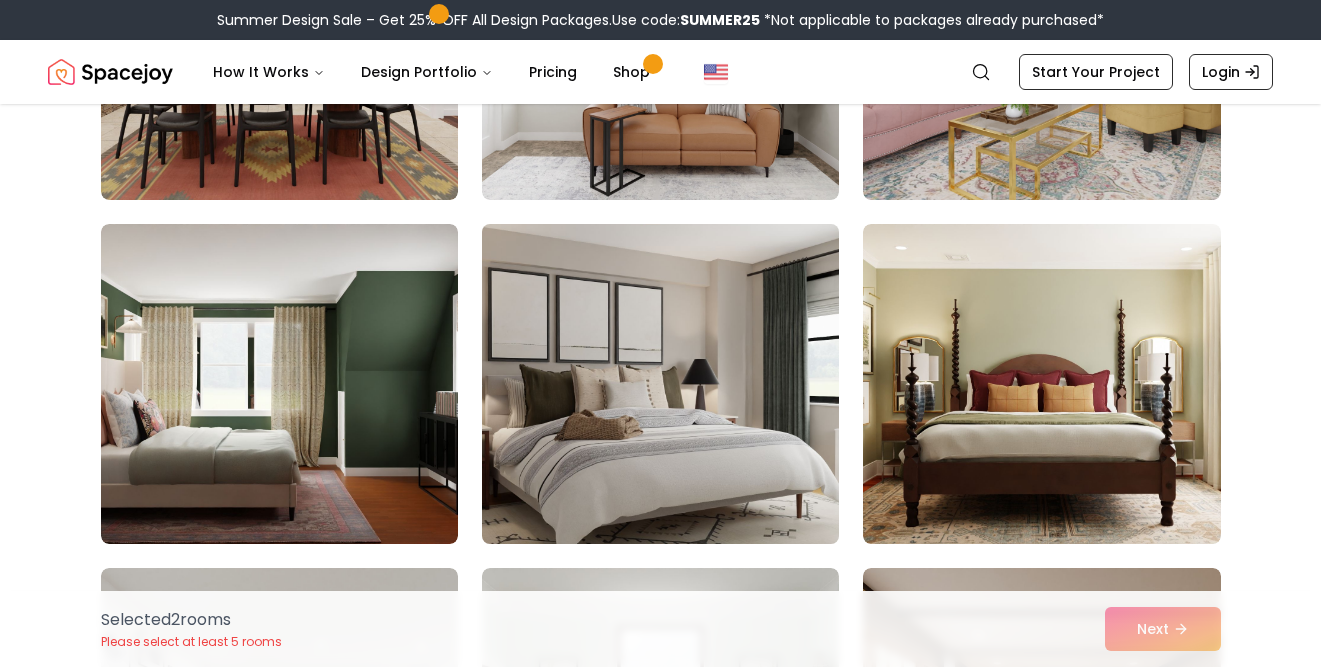 click at bounding box center [660, 384] 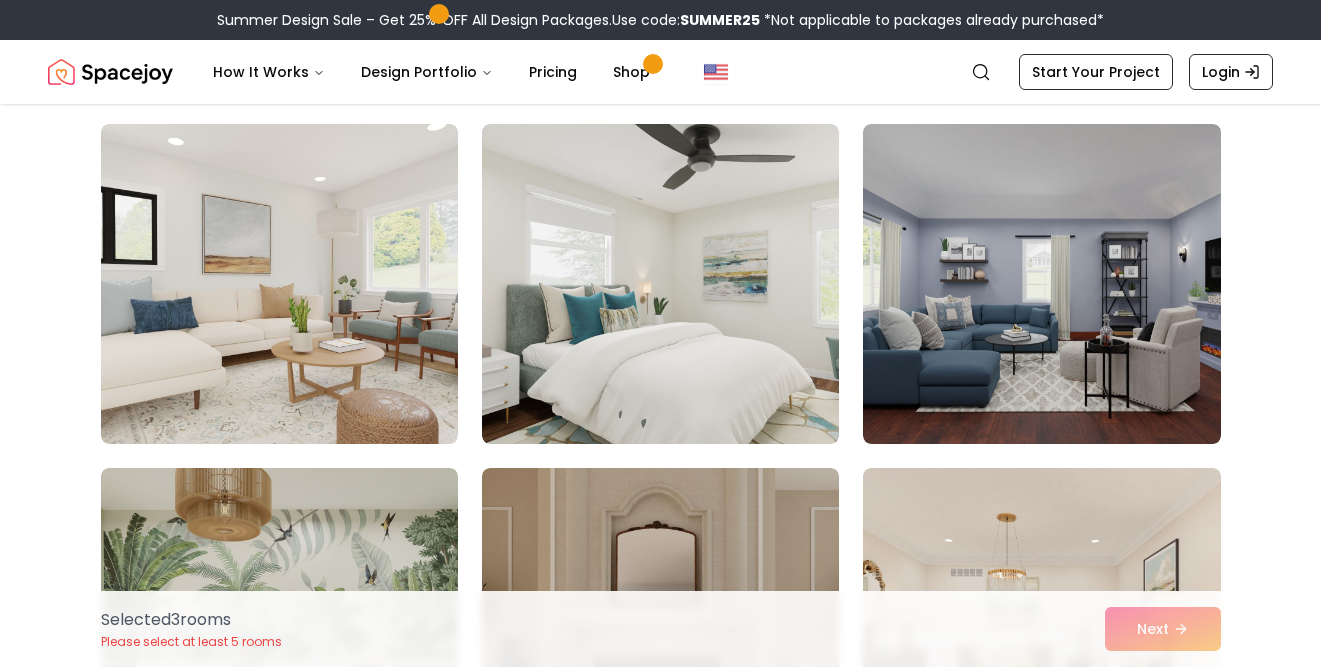 scroll, scrollTop: 3600, scrollLeft: 0, axis: vertical 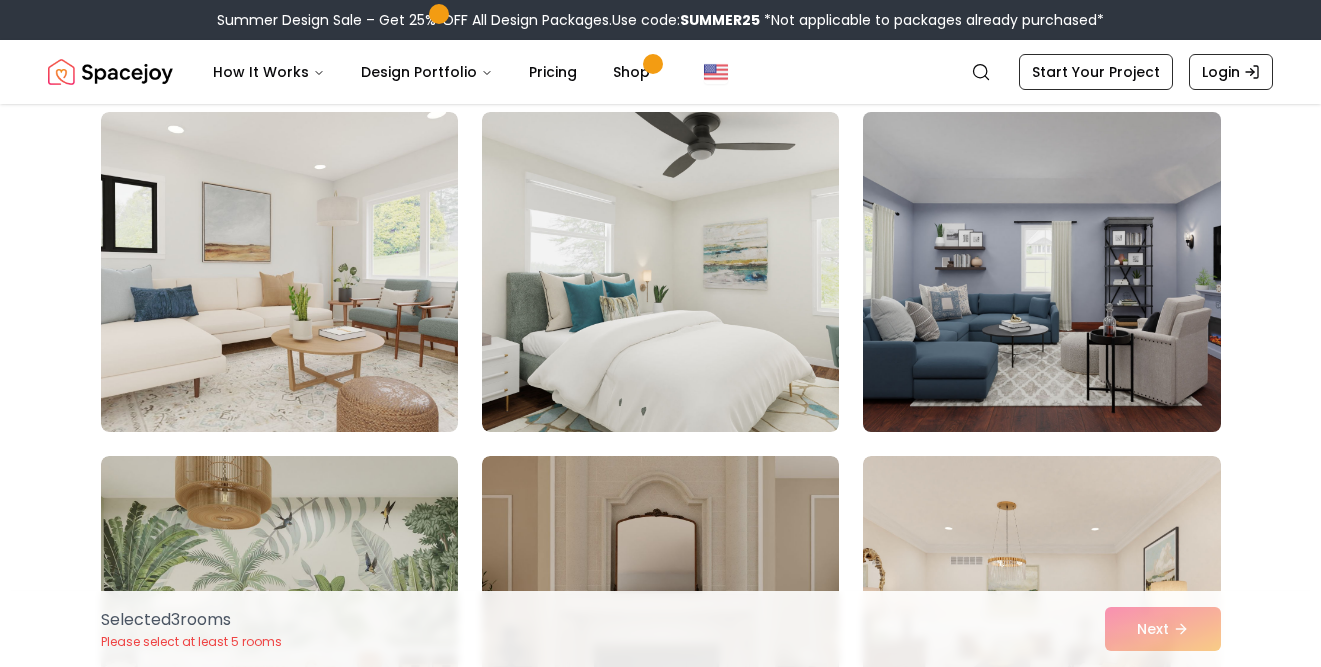 click at bounding box center (1041, 272) 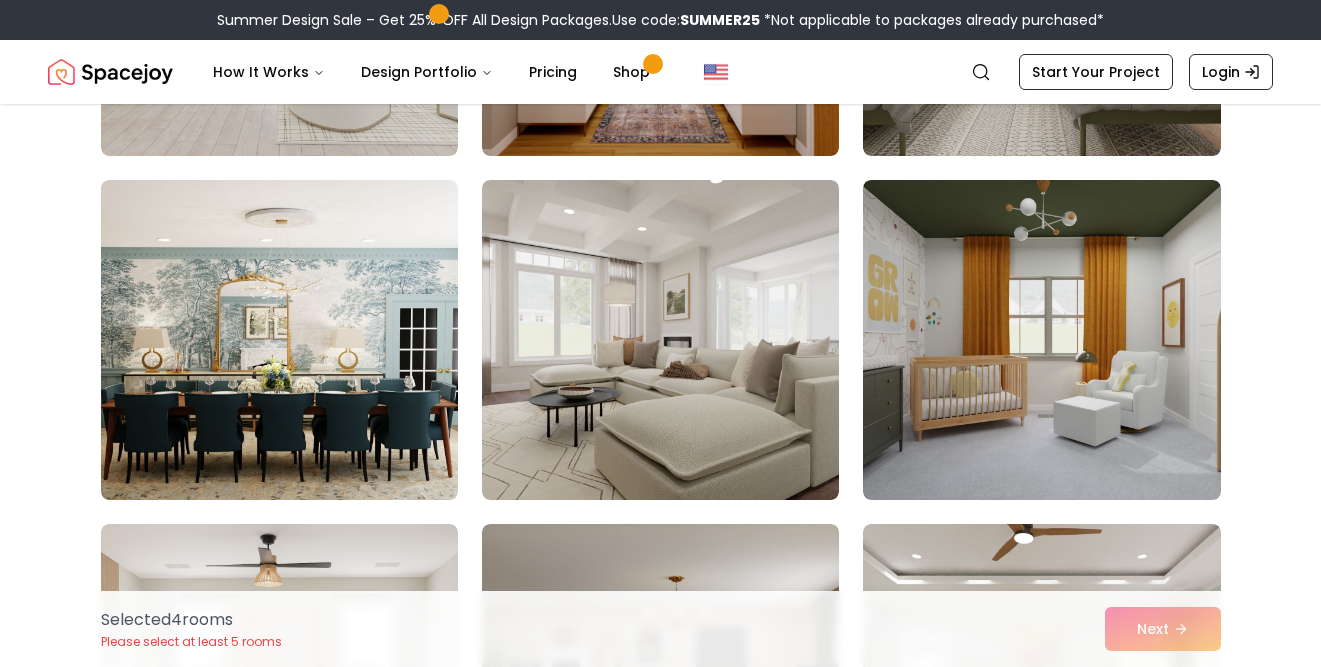 scroll, scrollTop: 4600, scrollLeft: 0, axis: vertical 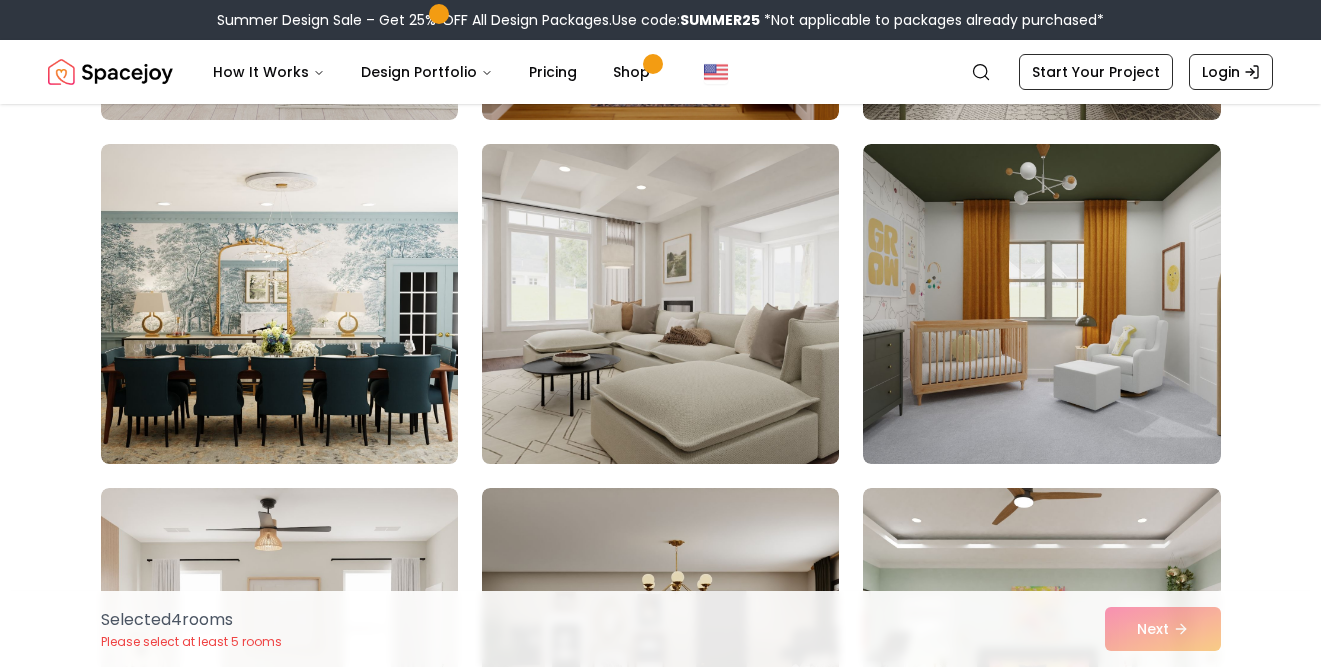 click at bounding box center (660, 304) 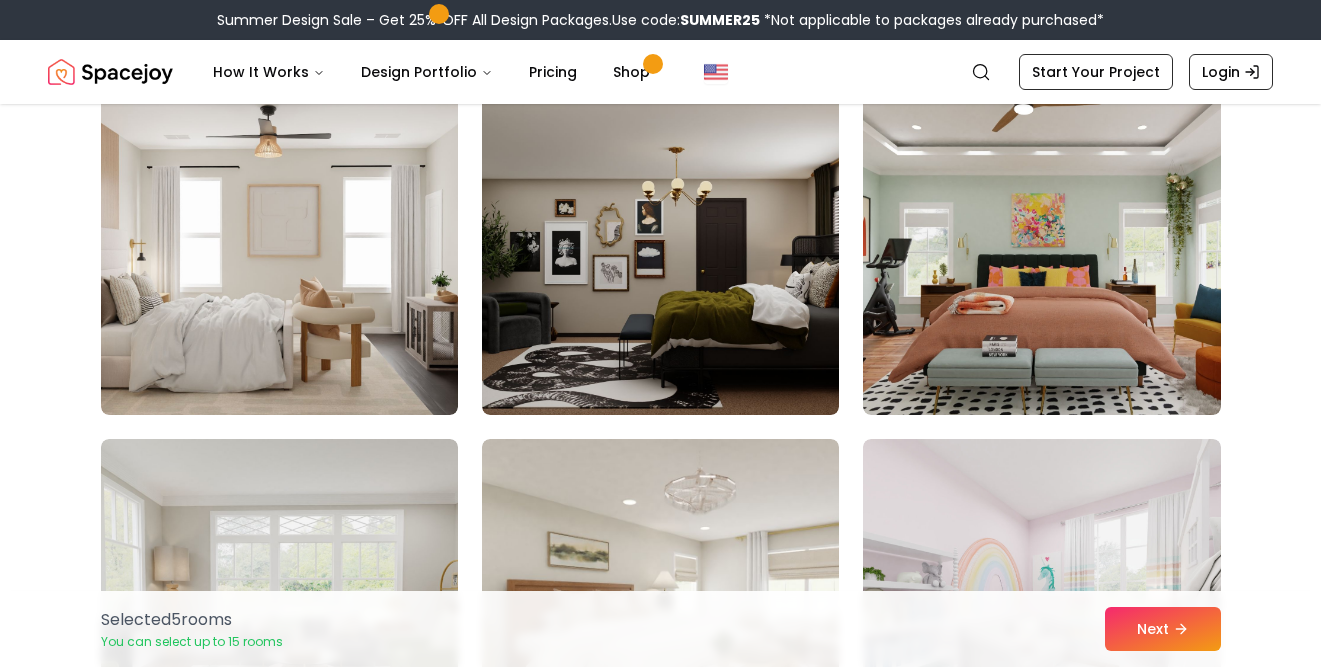 scroll, scrollTop: 5000, scrollLeft: 0, axis: vertical 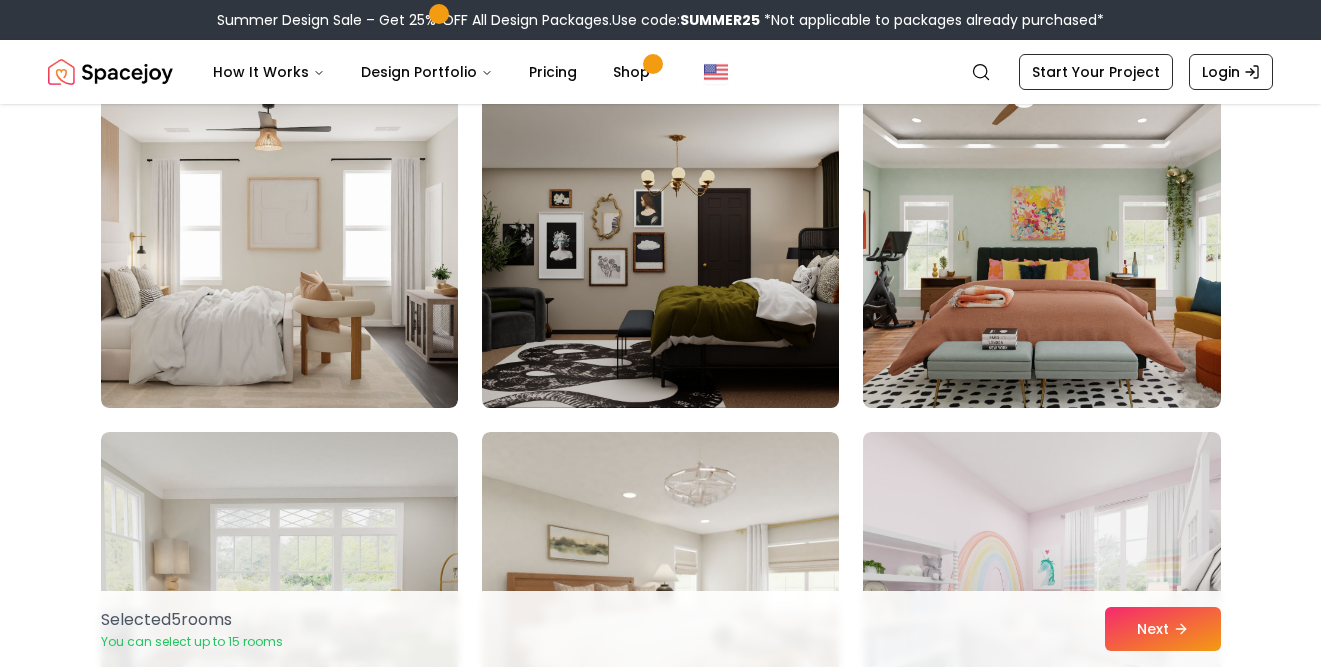 click at bounding box center (660, 248) 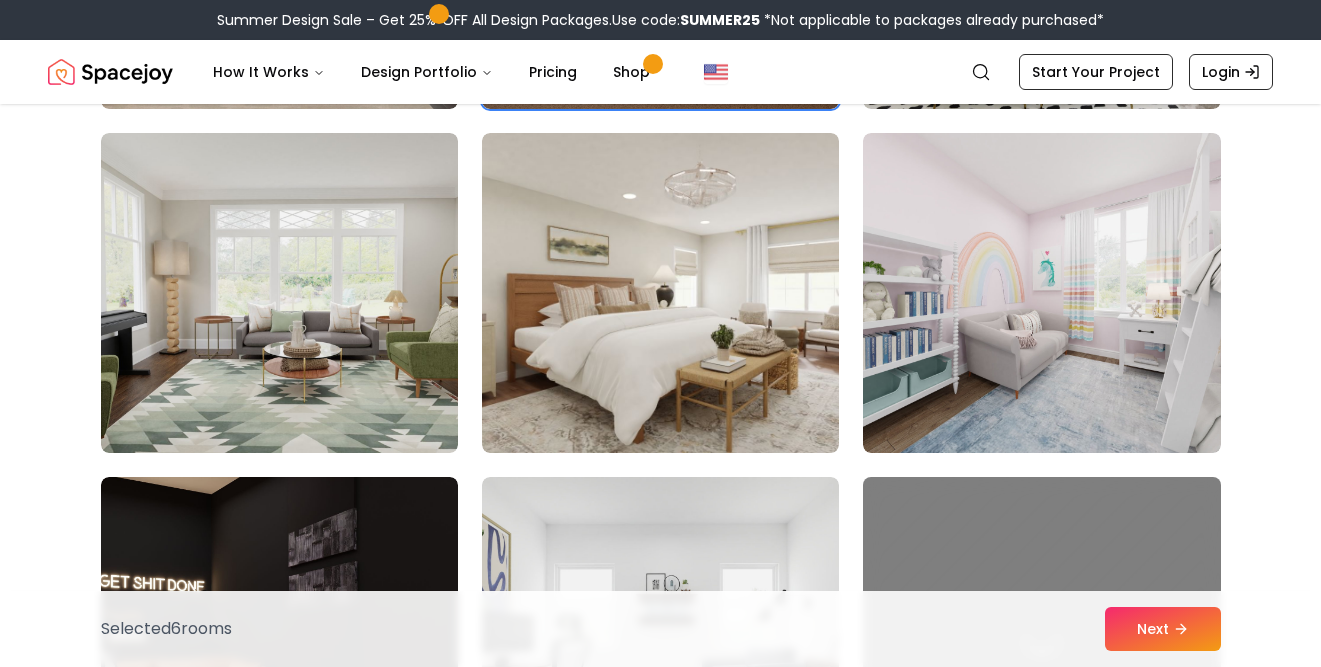 scroll, scrollTop: 5300, scrollLeft: 0, axis: vertical 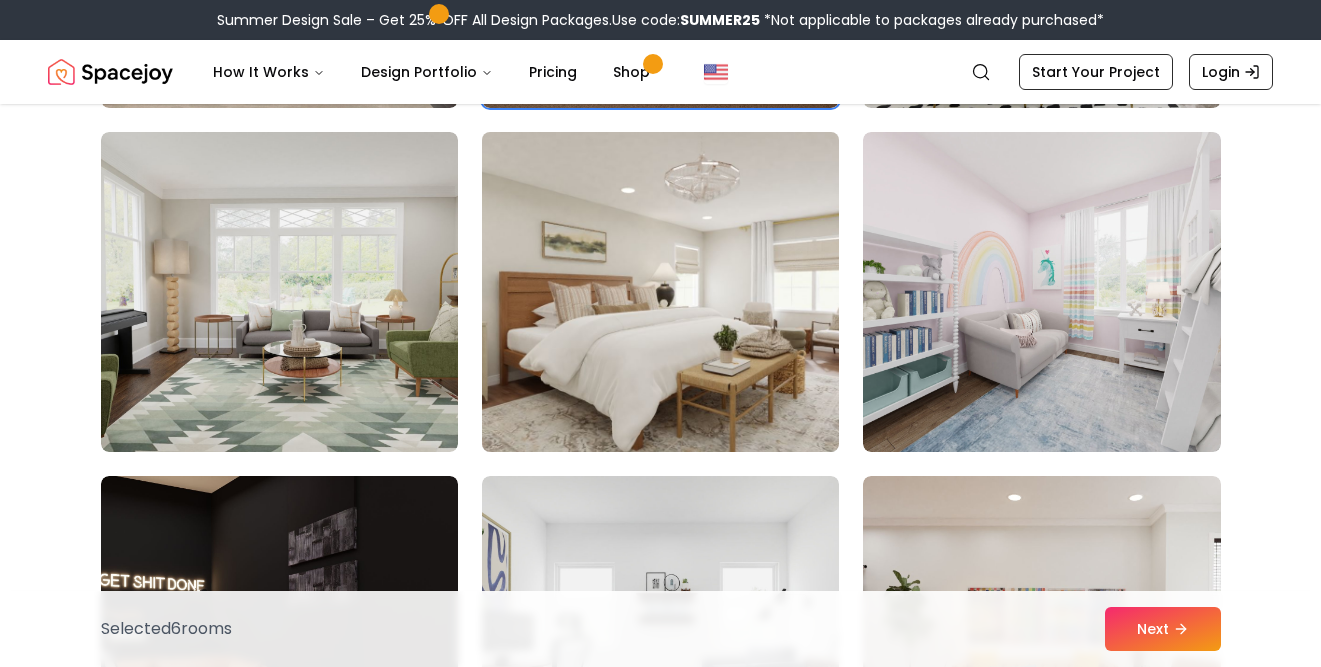click at bounding box center [660, 292] 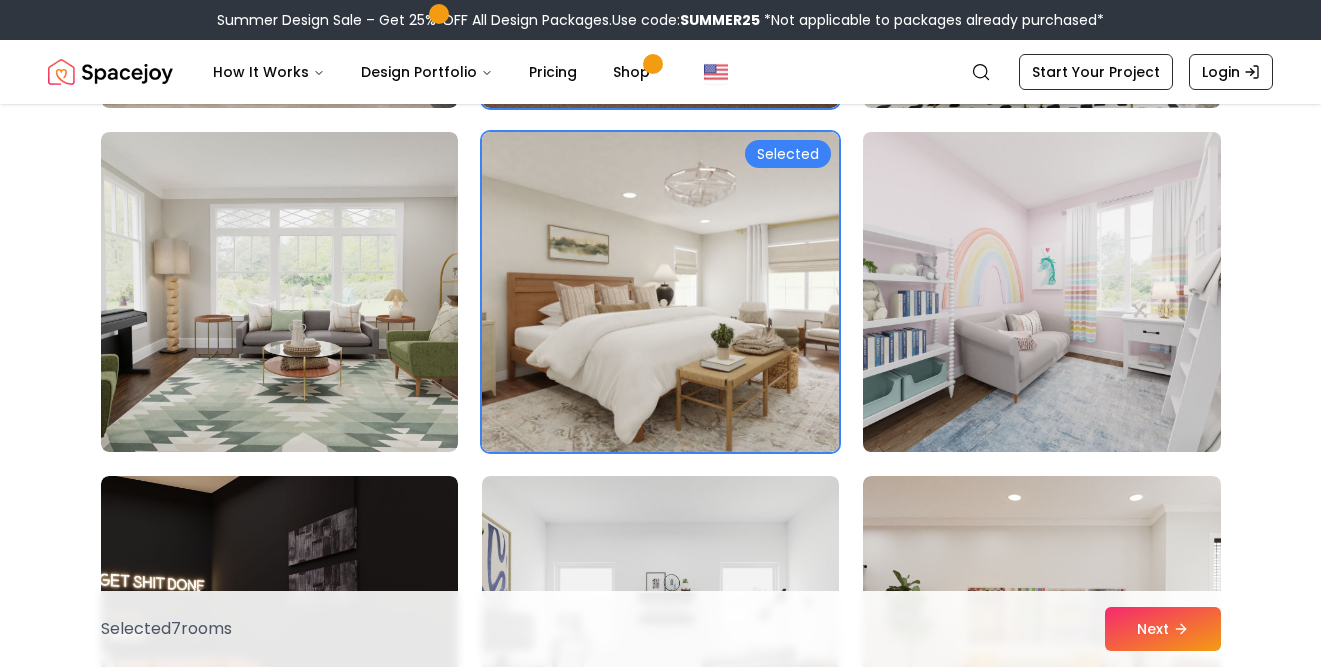 click at bounding box center [1041, 292] 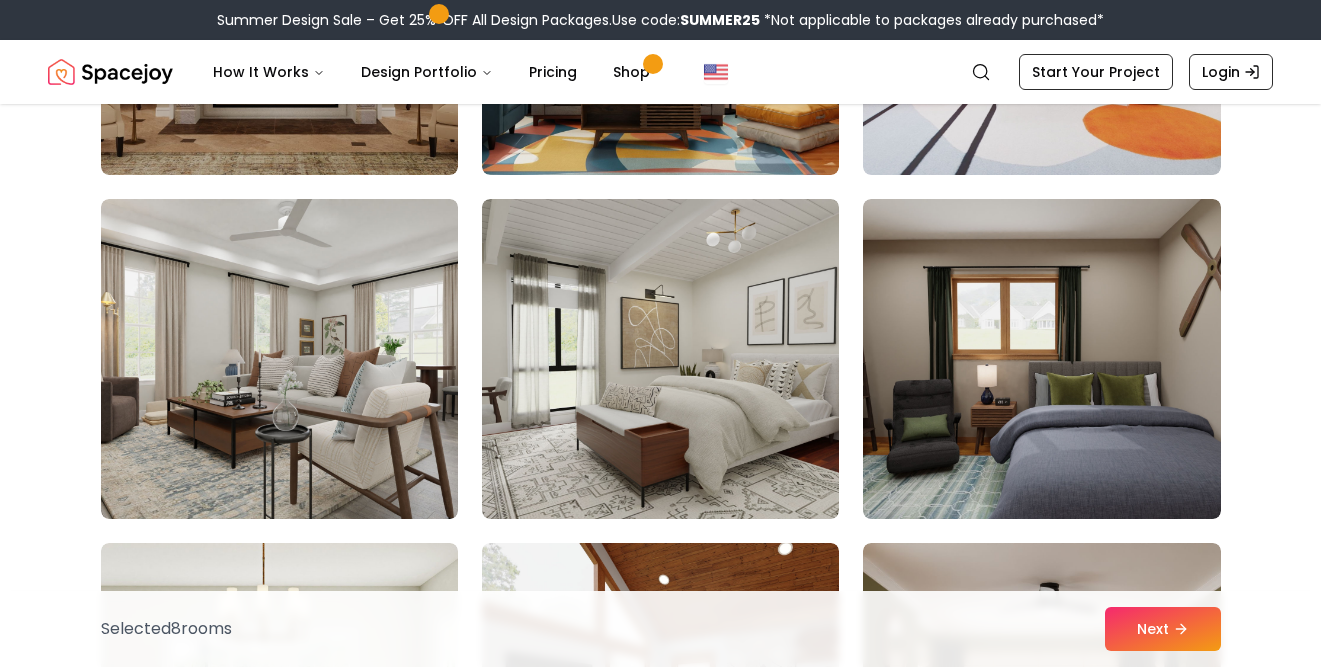 scroll, scrollTop: 6300, scrollLeft: 0, axis: vertical 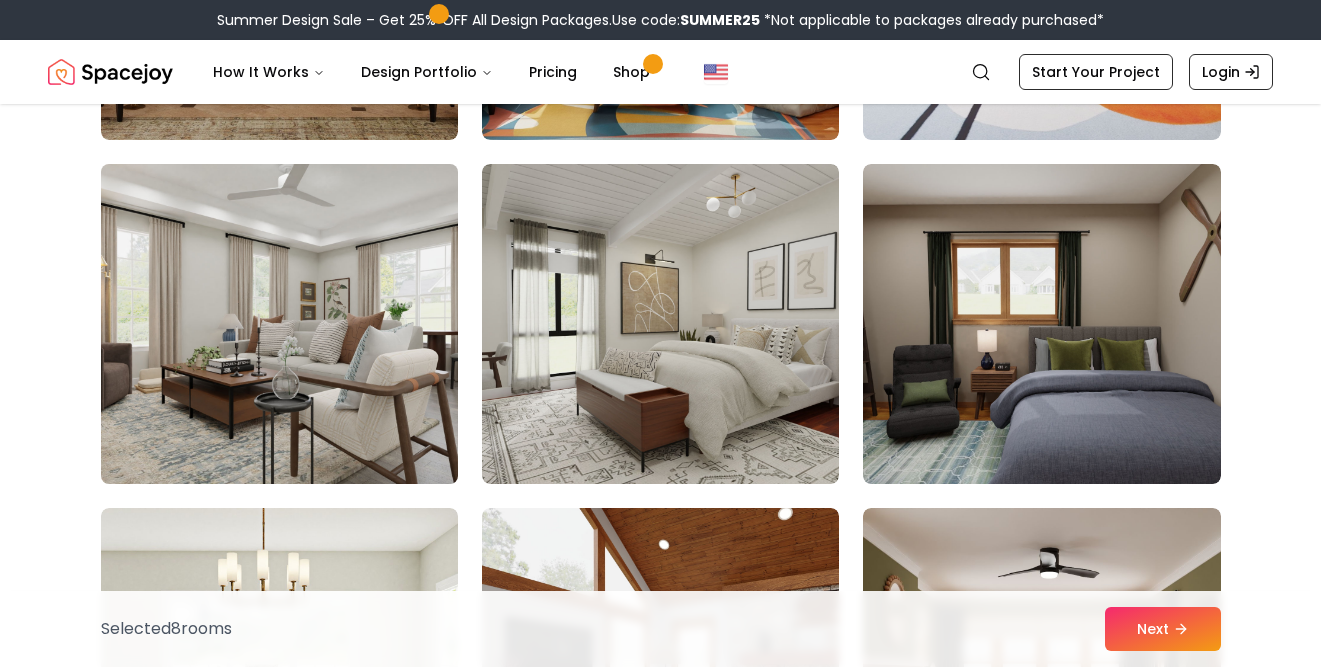 click at bounding box center [279, 324] 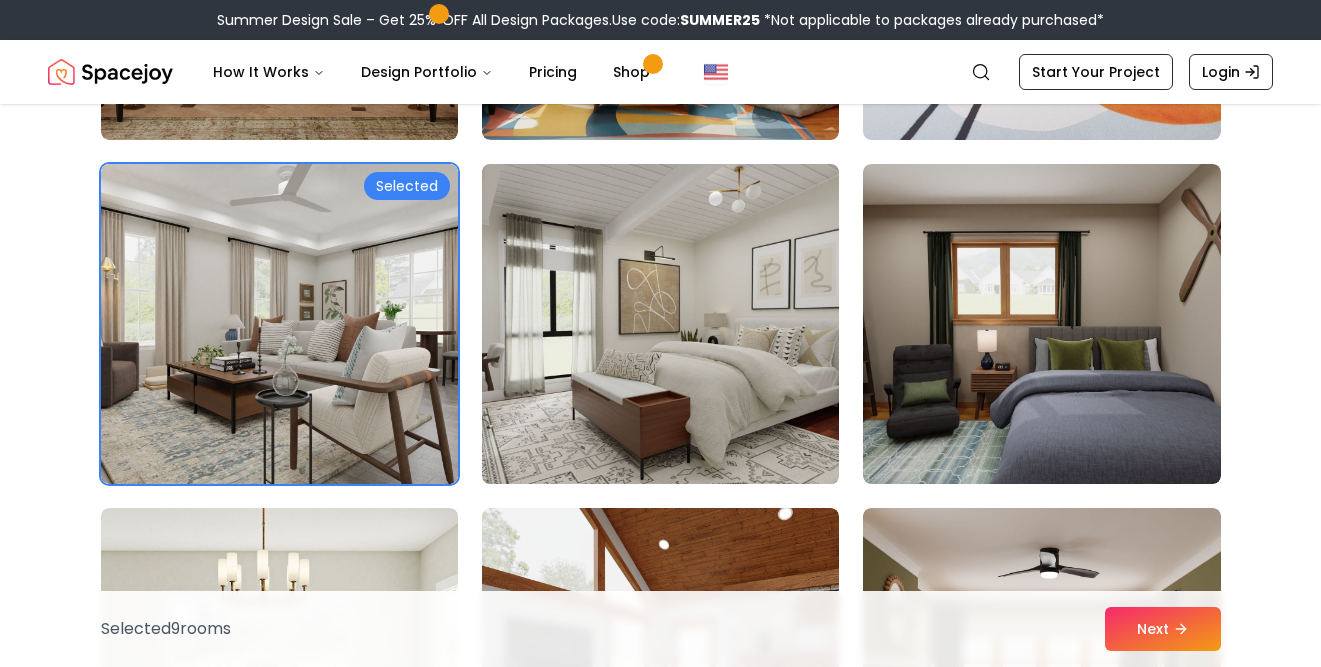 click at bounding box center (660, 324) 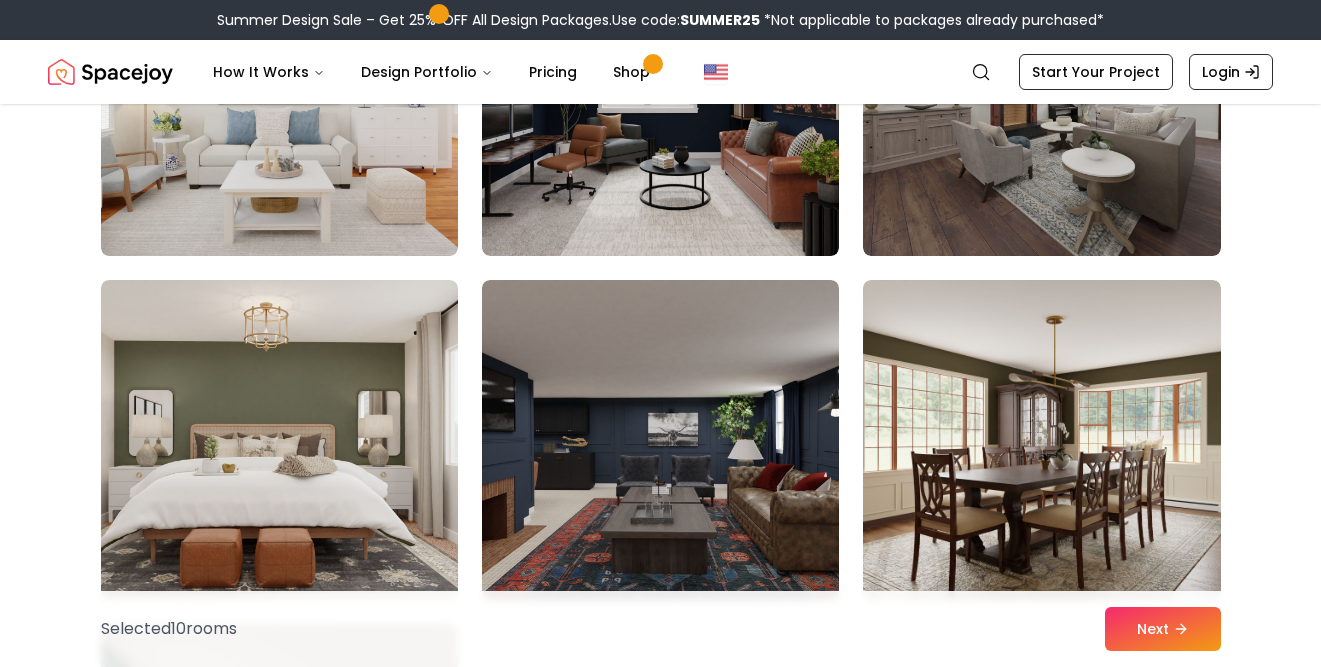 scroll, scrollTop: 10800, scrollLeft: 0, axis: vertical 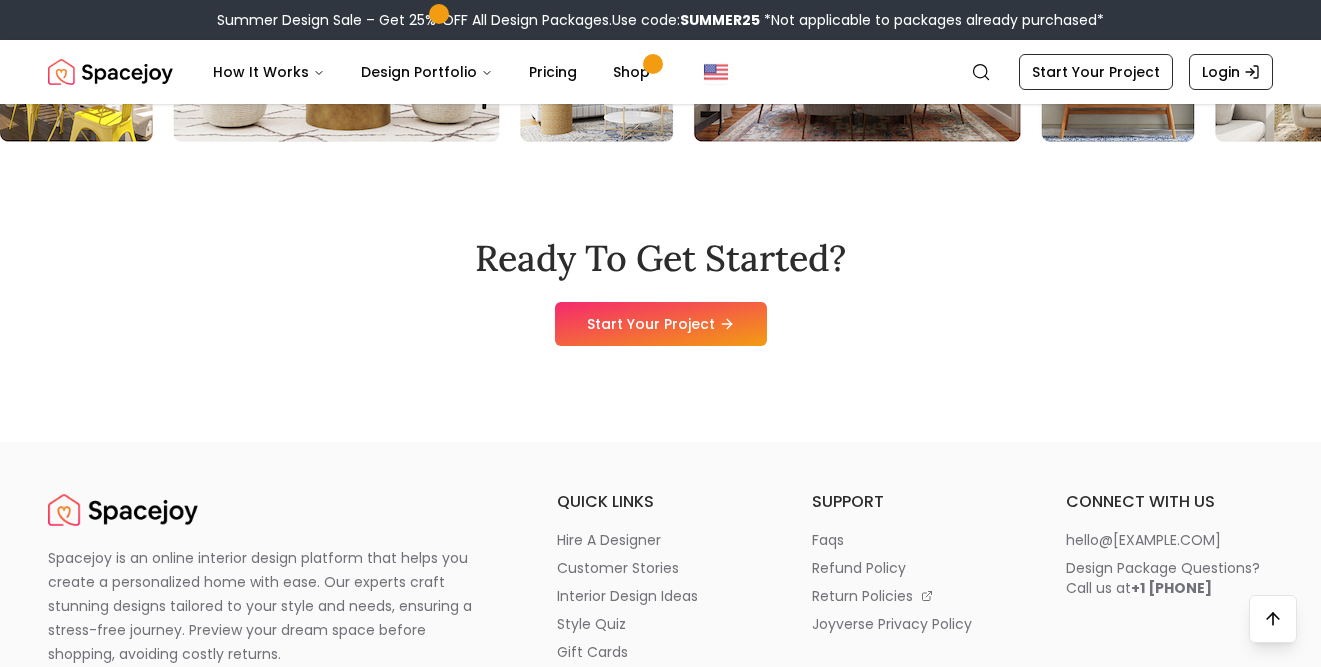 click on "transitional design ideas" at bounding box center (134, 952) 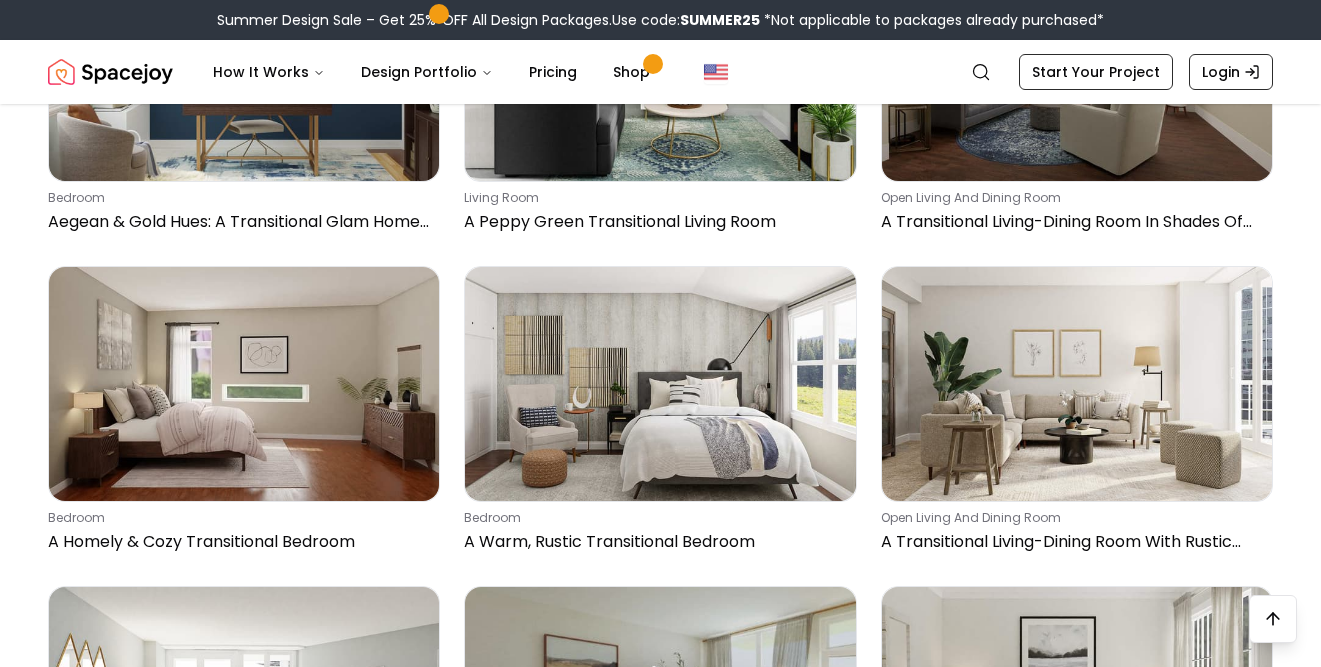 scroll, scrollTop: 14000, scrollLeft: 0, axis: vertical 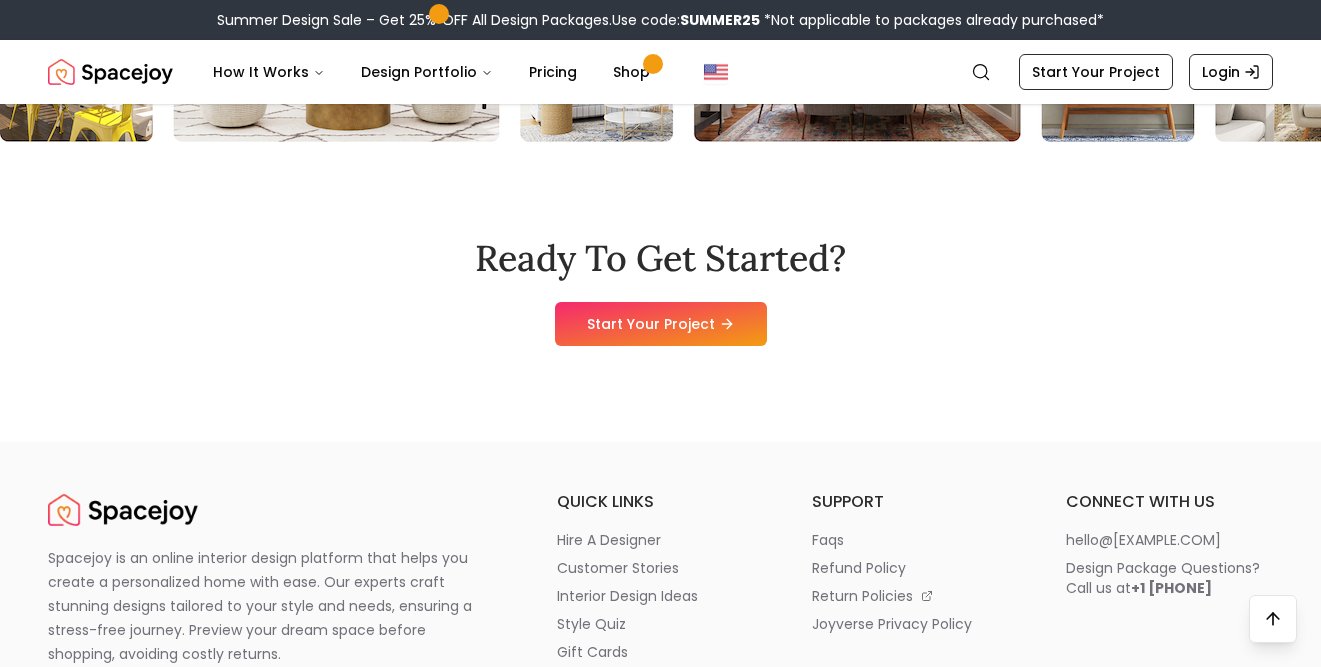 click on "modern farmhouse ideas" at bounding box center [136, 868] 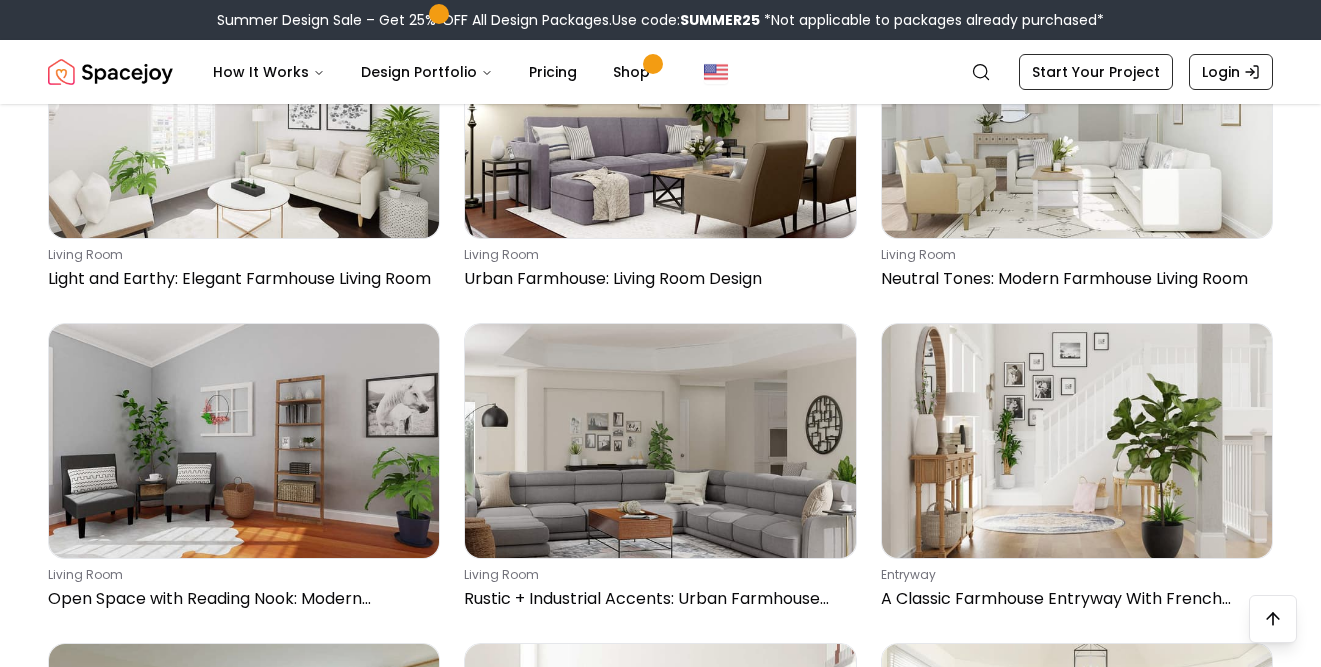 scroll, scrollTop: 8300, scrollLeft: 0, axis: vertical 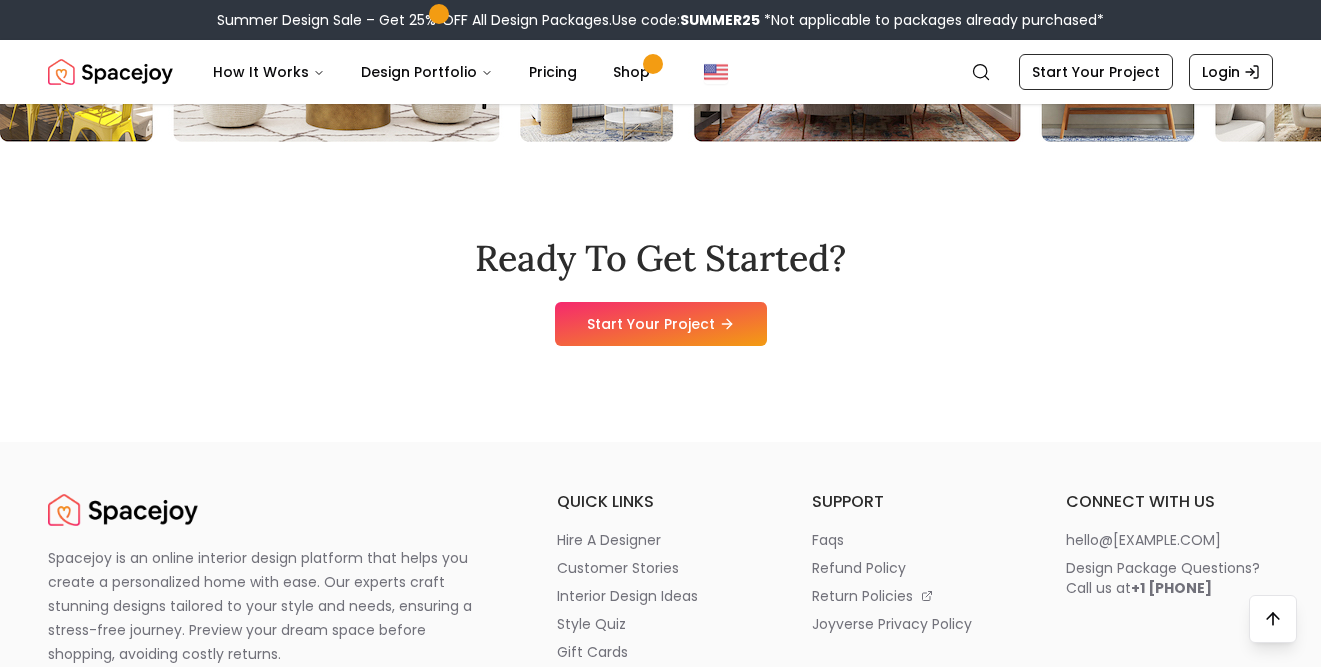click on "modern design ideas" at bounding box center (120, 812) 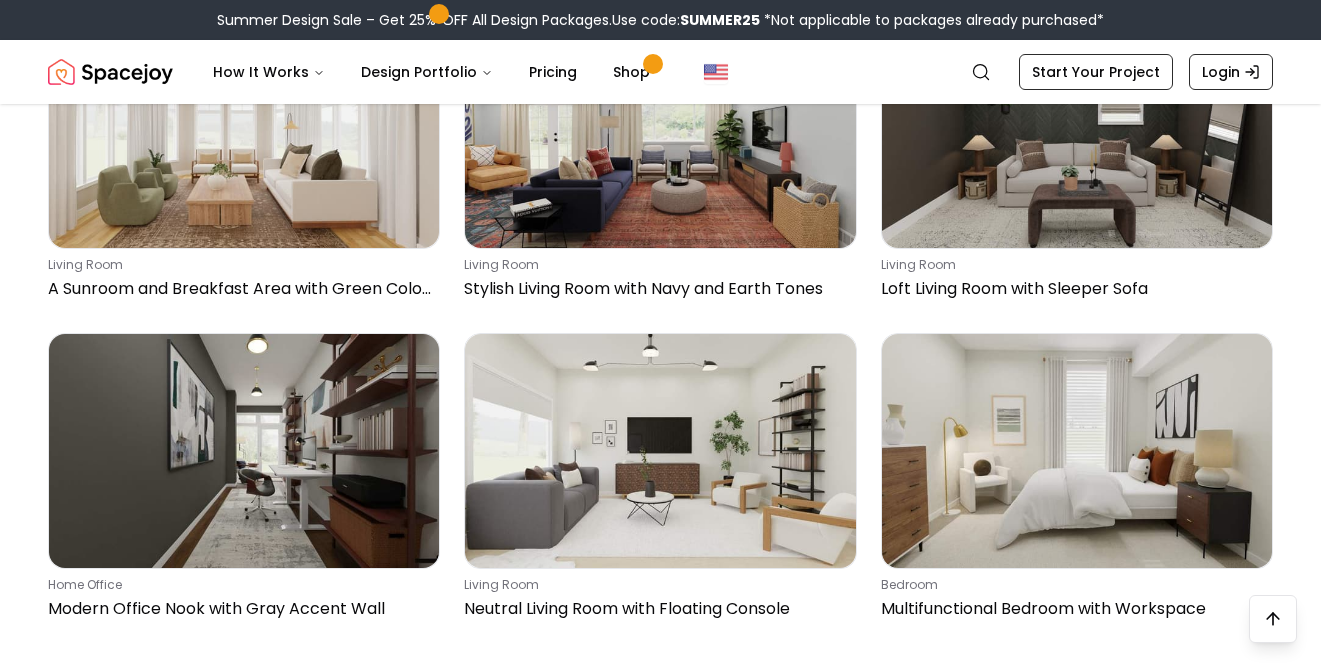 scroll, scrollTop: 3800, scrollLeft: 0, axis: vertical 